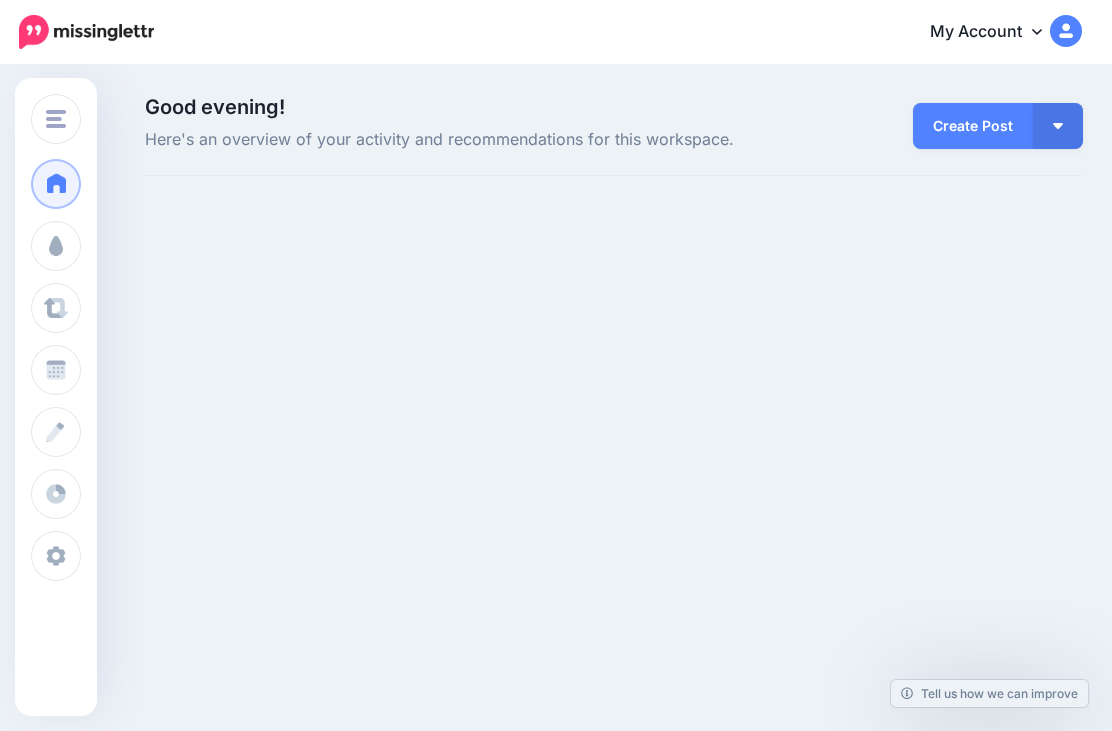 scroll, scrollTop: 0, scrollLeft: 0, axis: both 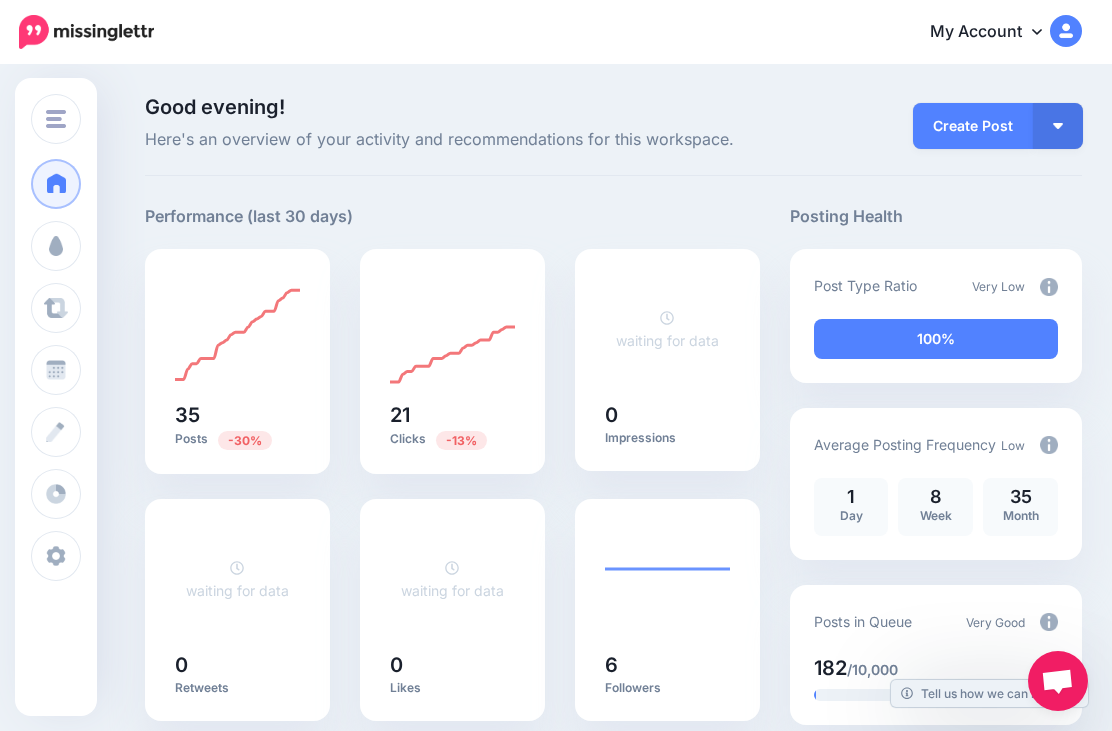 click at bounding box center [56, 246] 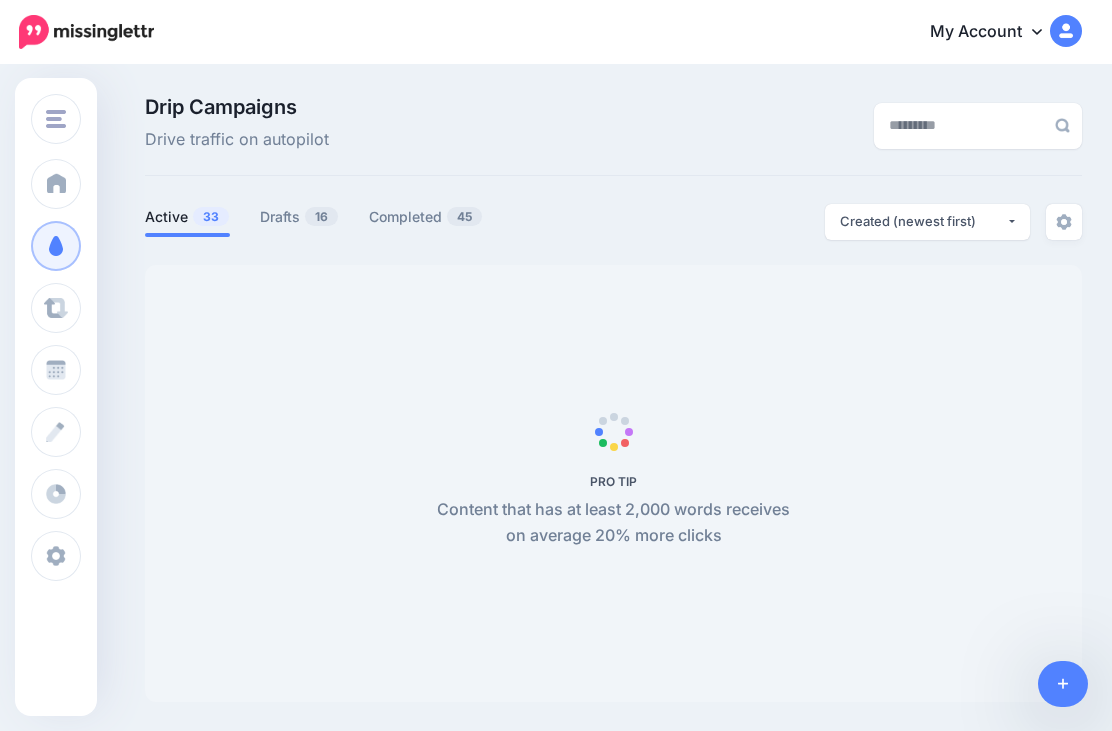 scroll, scrollTop: 0, scrollLeft: 0, axis: both 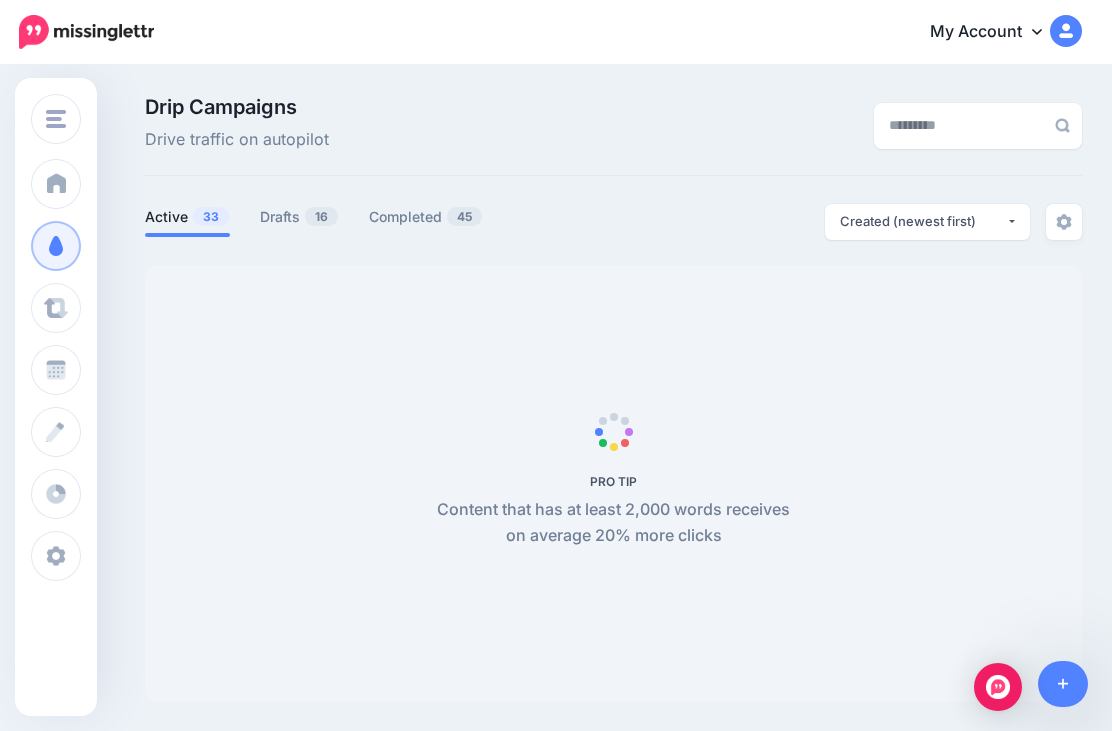 click on "Drafts  16" at bounding box center [299, 217] 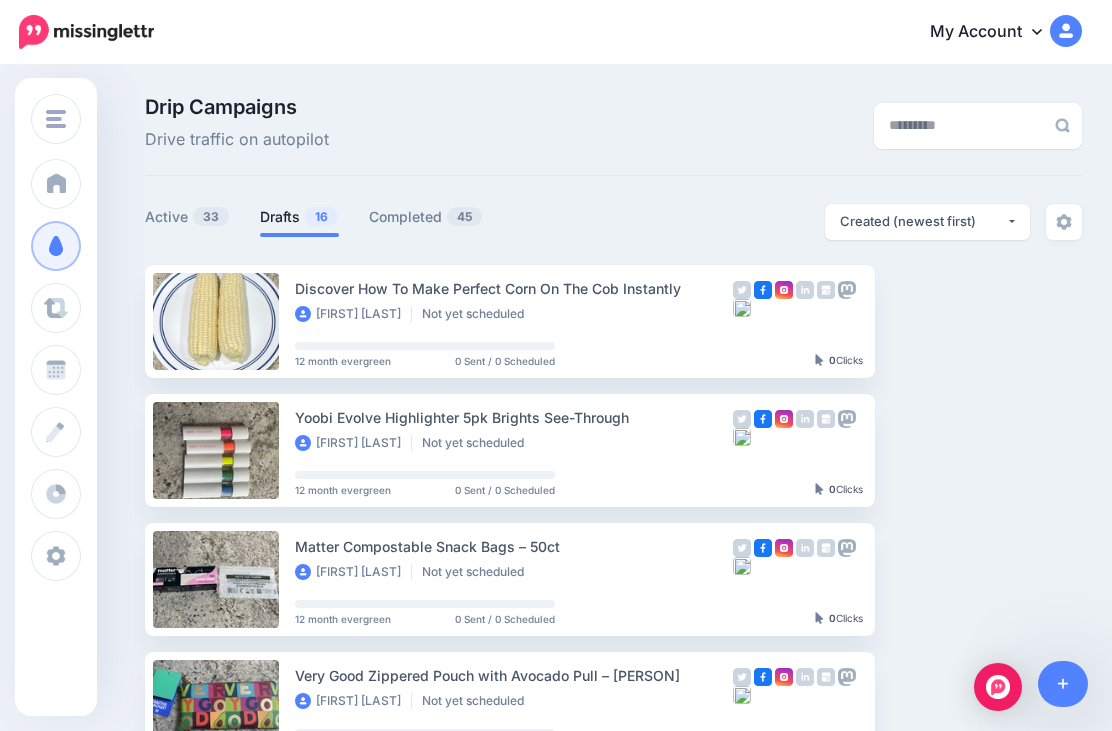 click on "Setup Campaign" at bounding box center [957, 321] 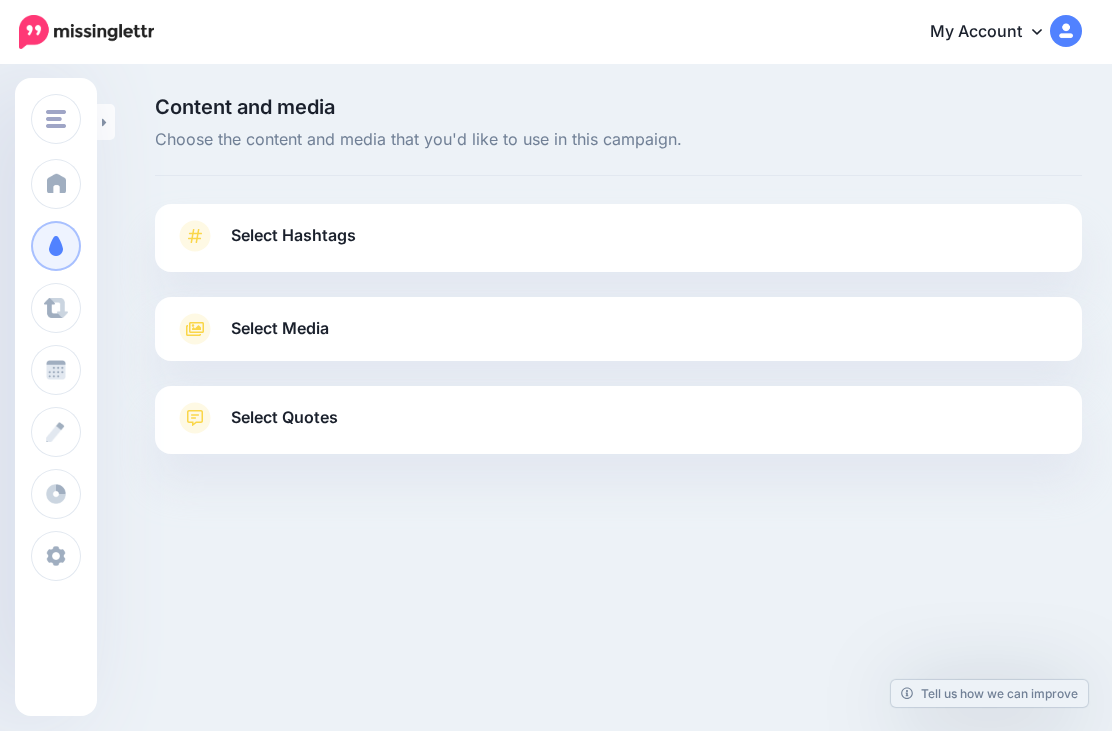 scroll, scrollTop: 0, scrollLeft: 0, axis: both 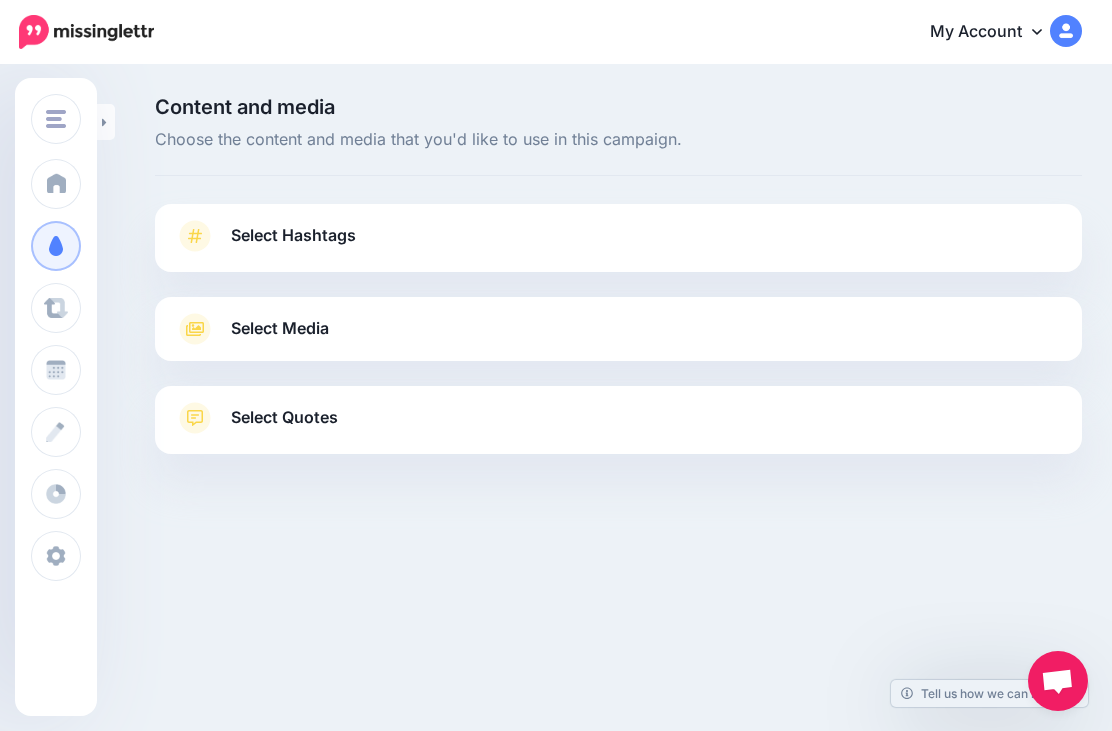 click on "Select Hashtags" at bounding box center (618, 246) 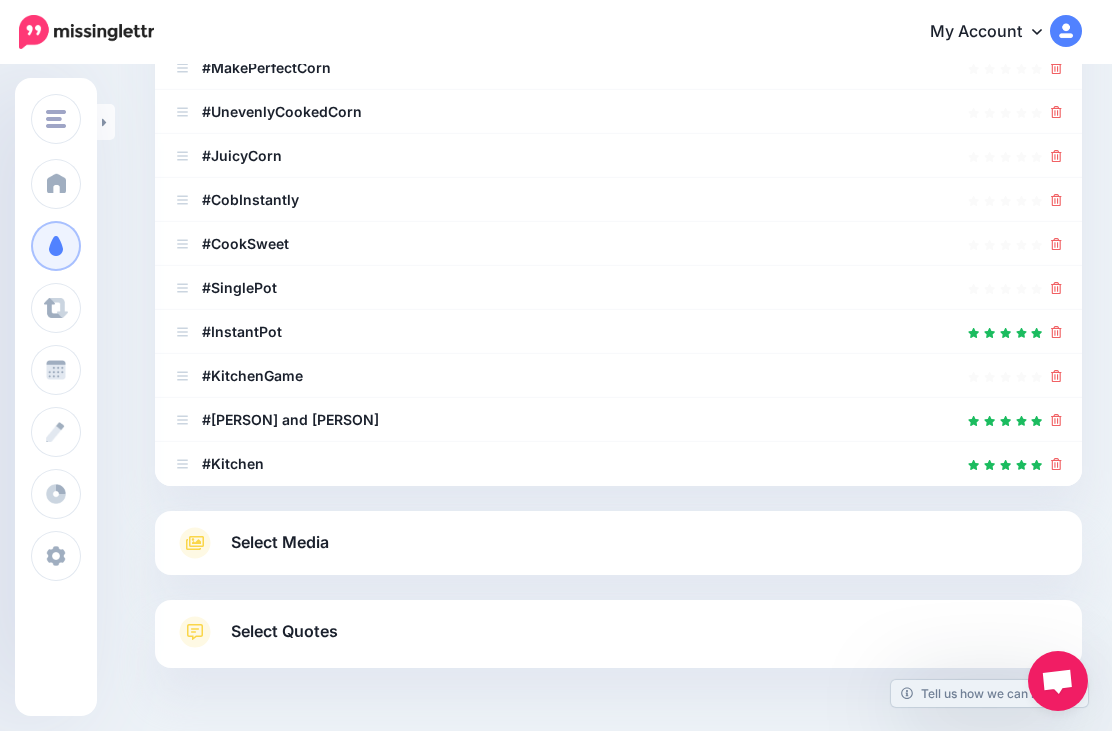 click on "Select Media" at bounding box center [280, 542] 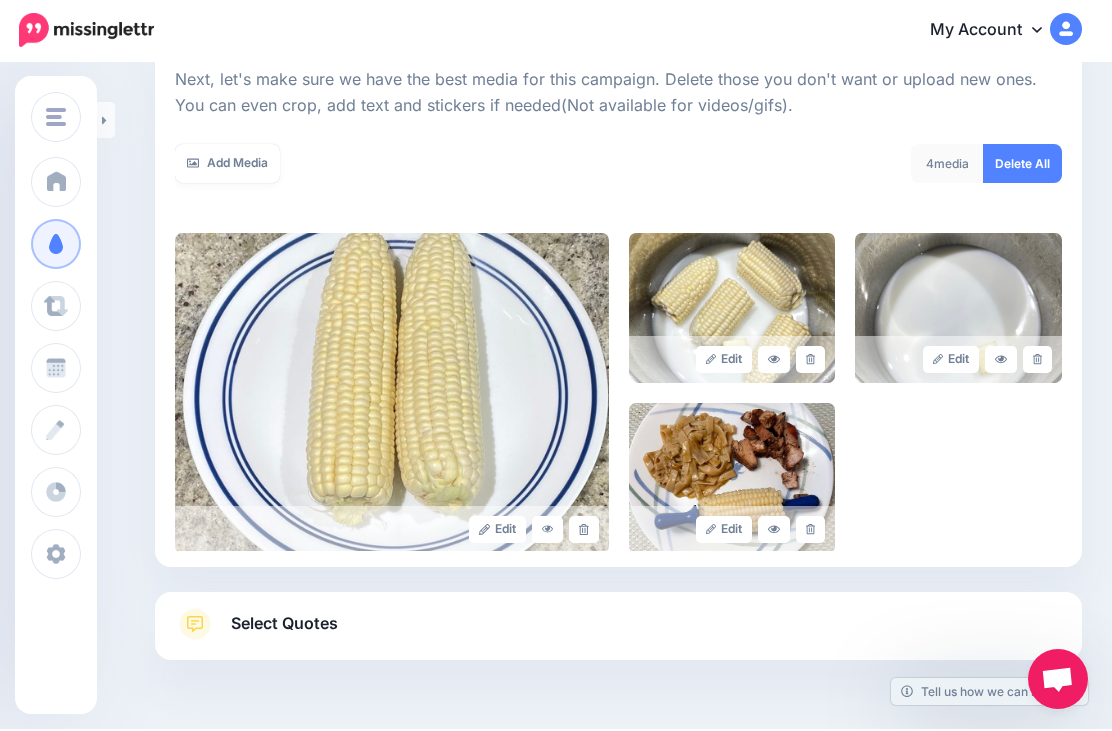 scroll, scrollTop: 282, scrollLeft: 0, axis: vertical 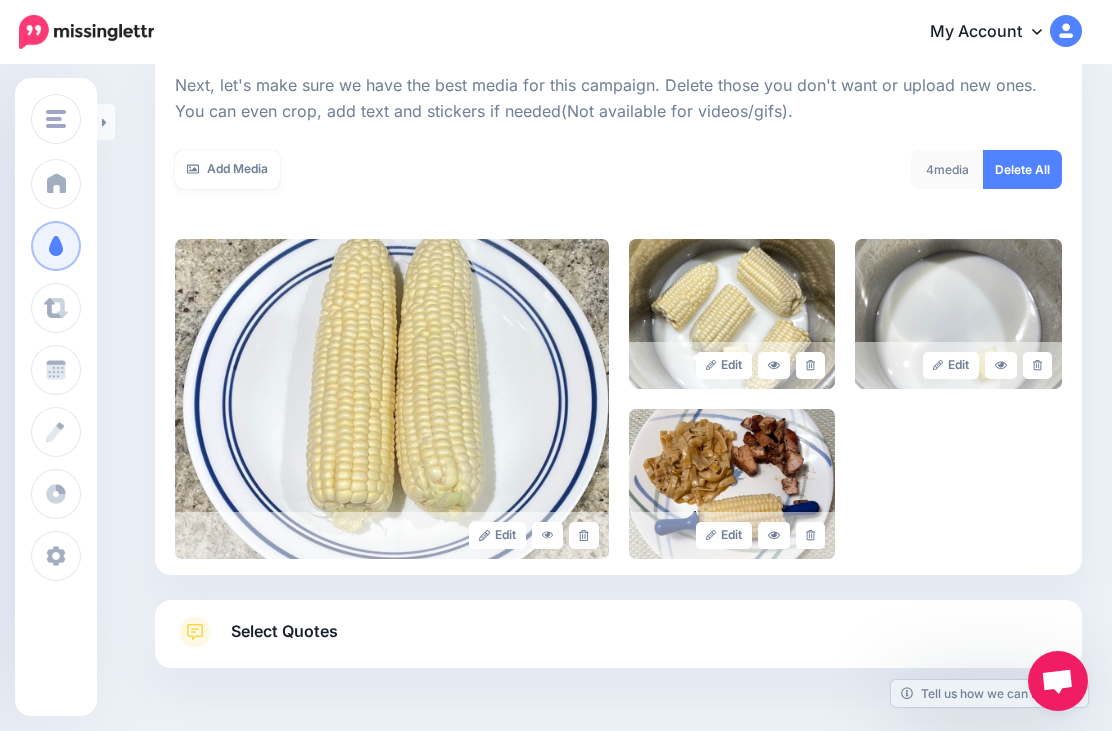 click on "Select Quotes" at bounding box center [284, 631] 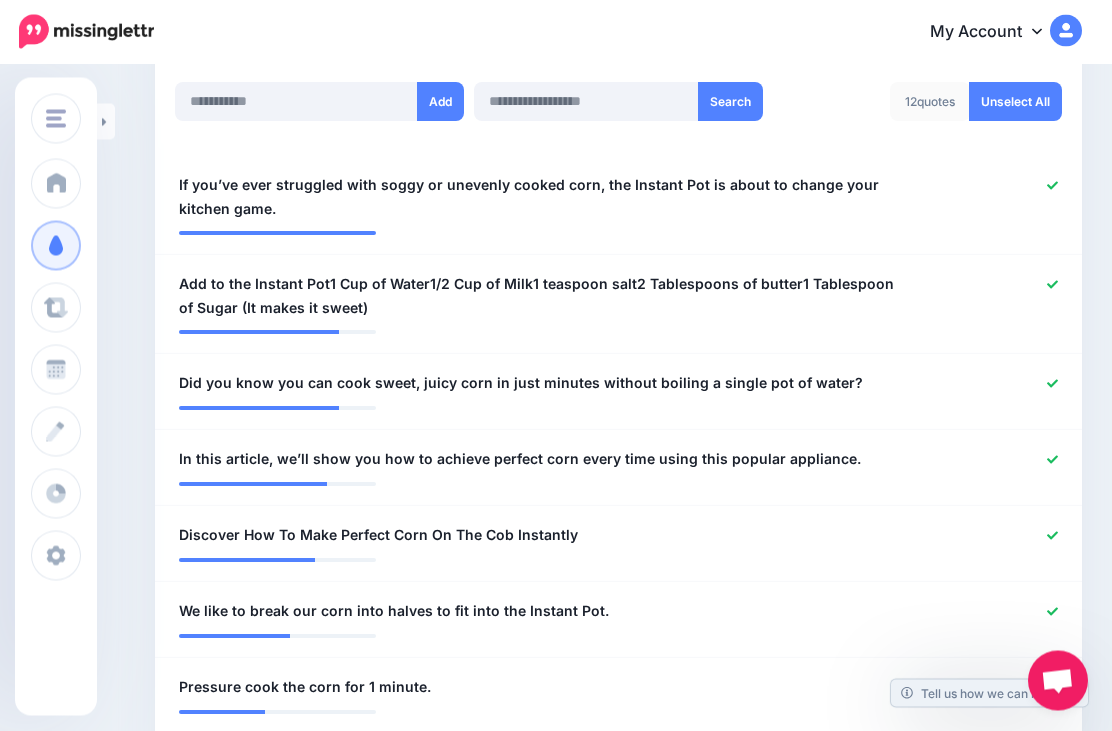 scroll, scrollTop: 538, scrollLeft: 0, axis: vertical 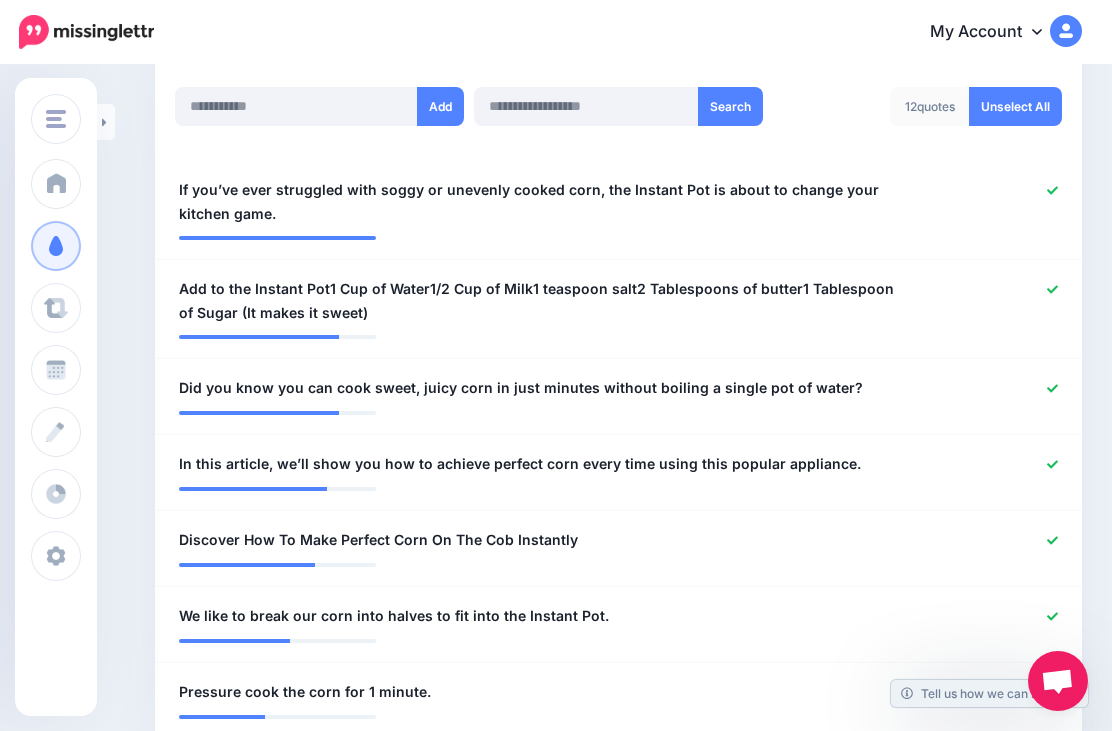 click at bounding box center [106, 122] 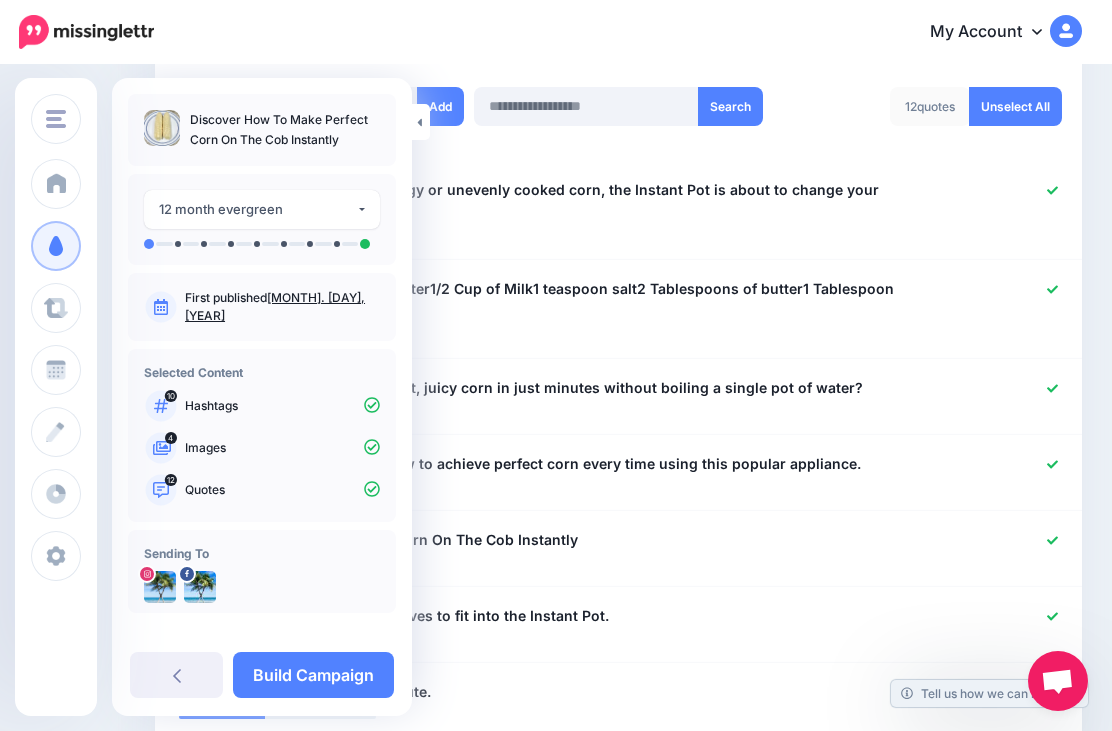 click on "Build Campaign" at bounding box center [313, 675] 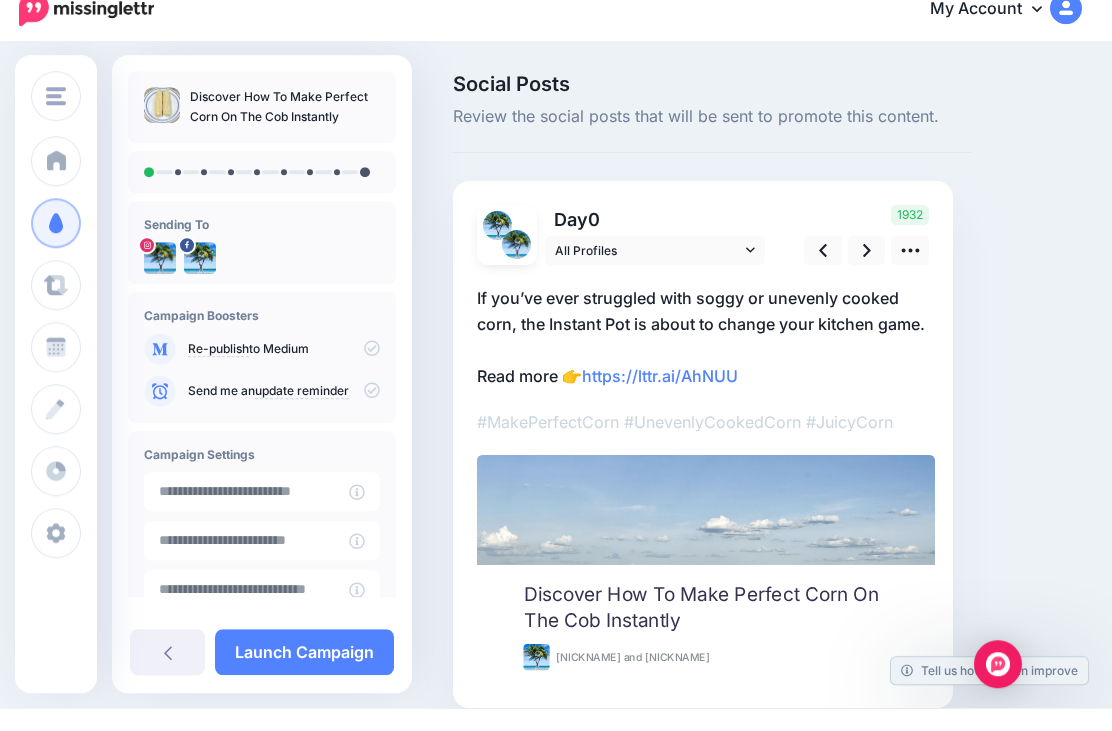 scroll, scrollTop: 25, scrollLeft: 0, axis: vertical 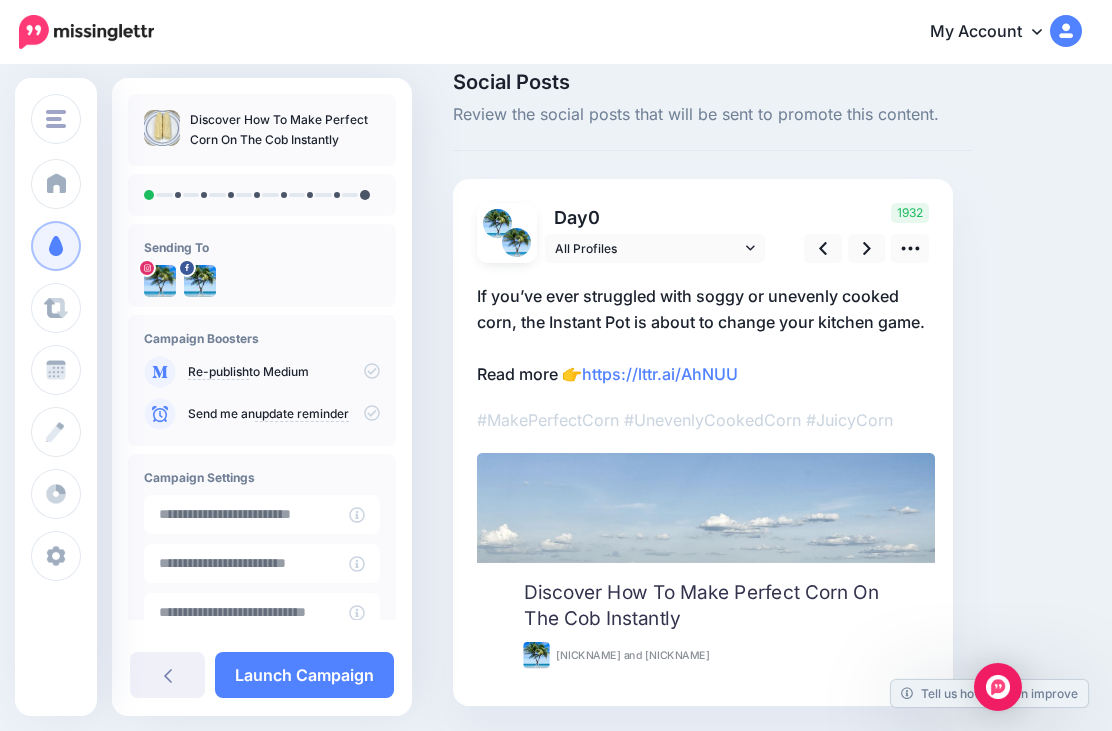 click 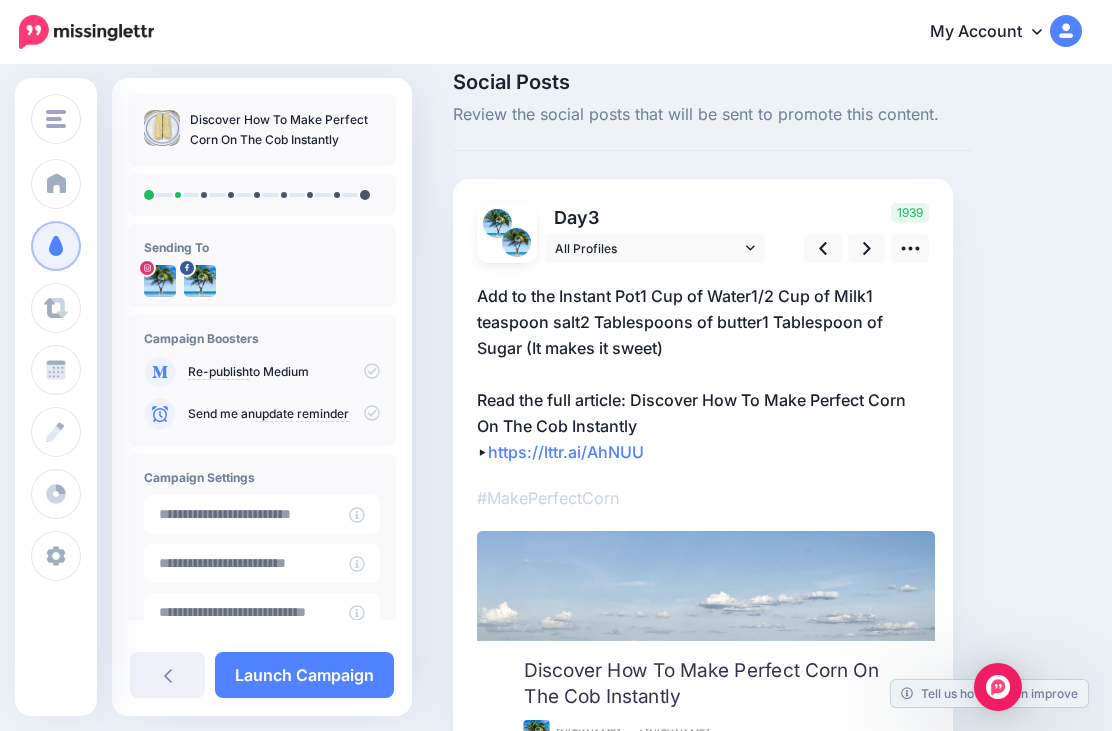 click at bounding box center (867, 248) 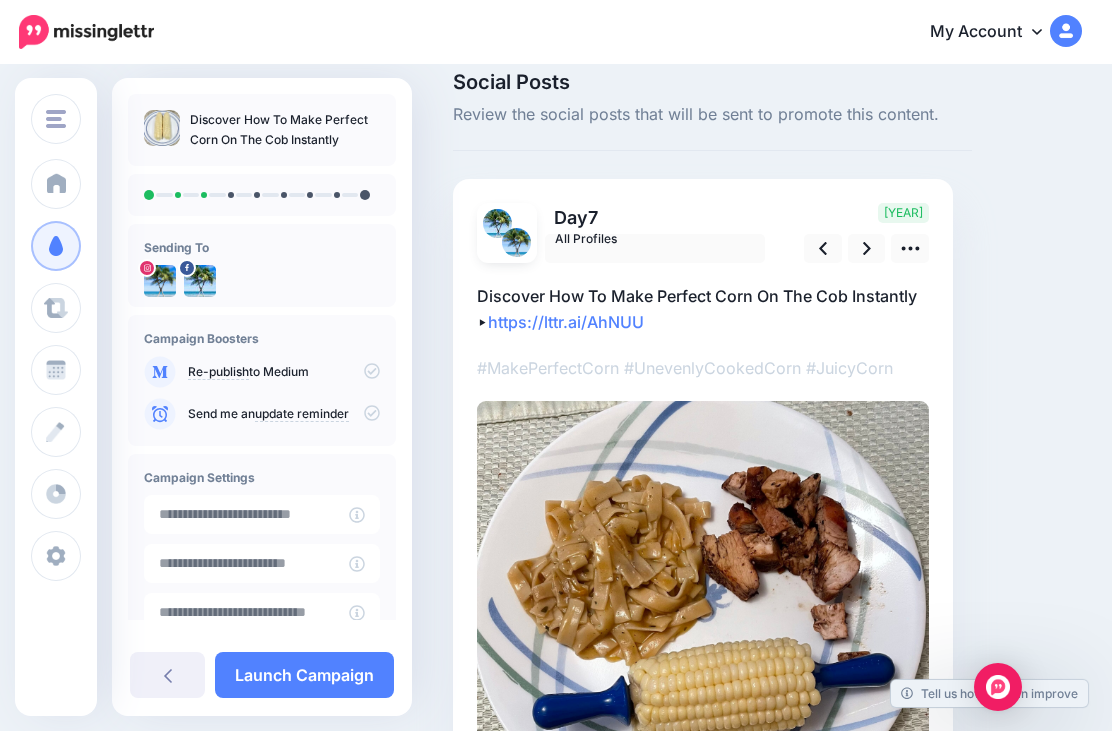 scroll, scrollTop: 0, scrollLeft: 0, axis: both 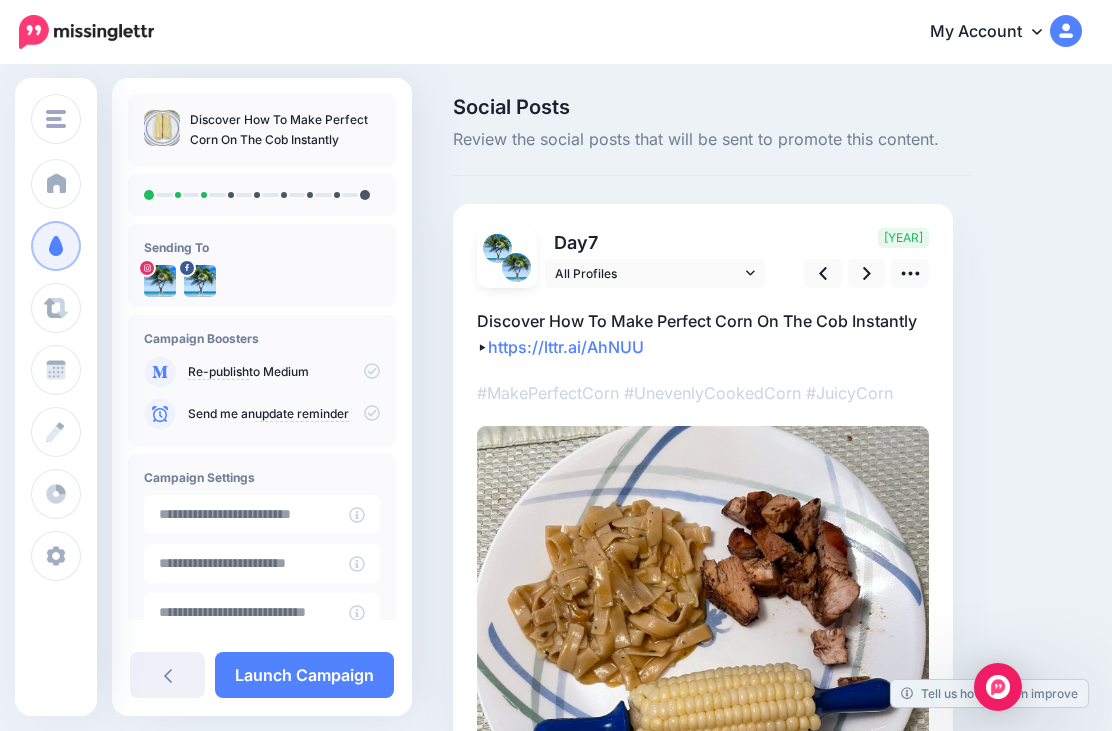 click at bounding box center (867, 273) 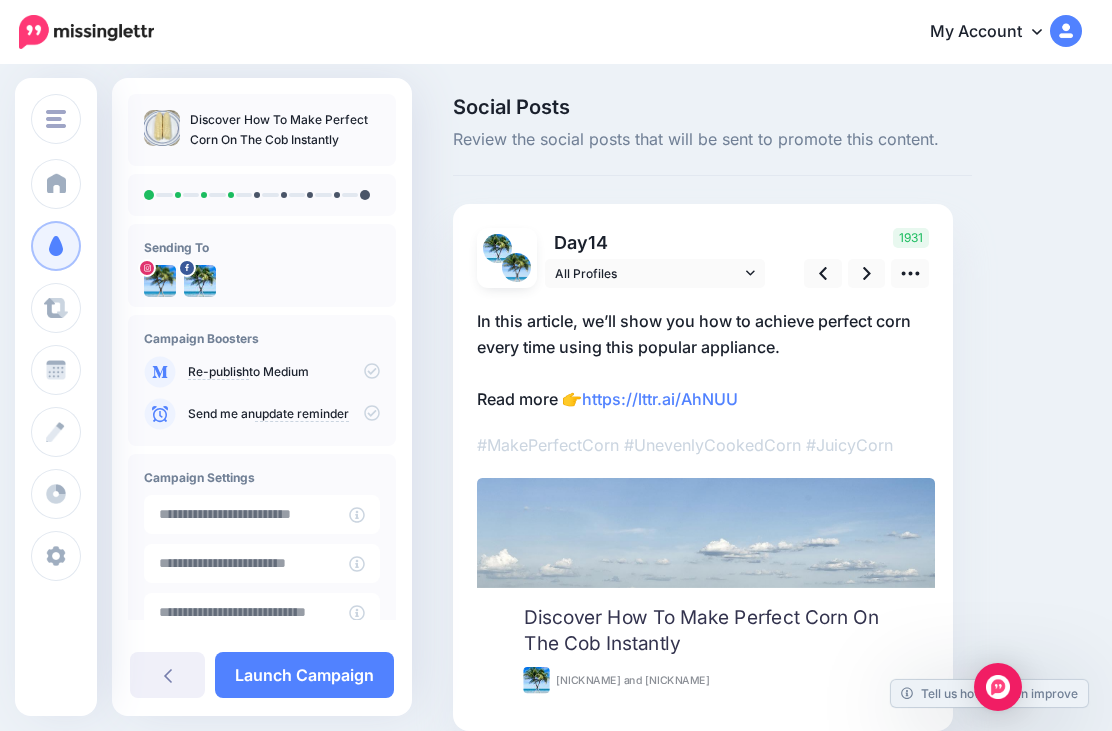 click at bounding box center [867, 273] 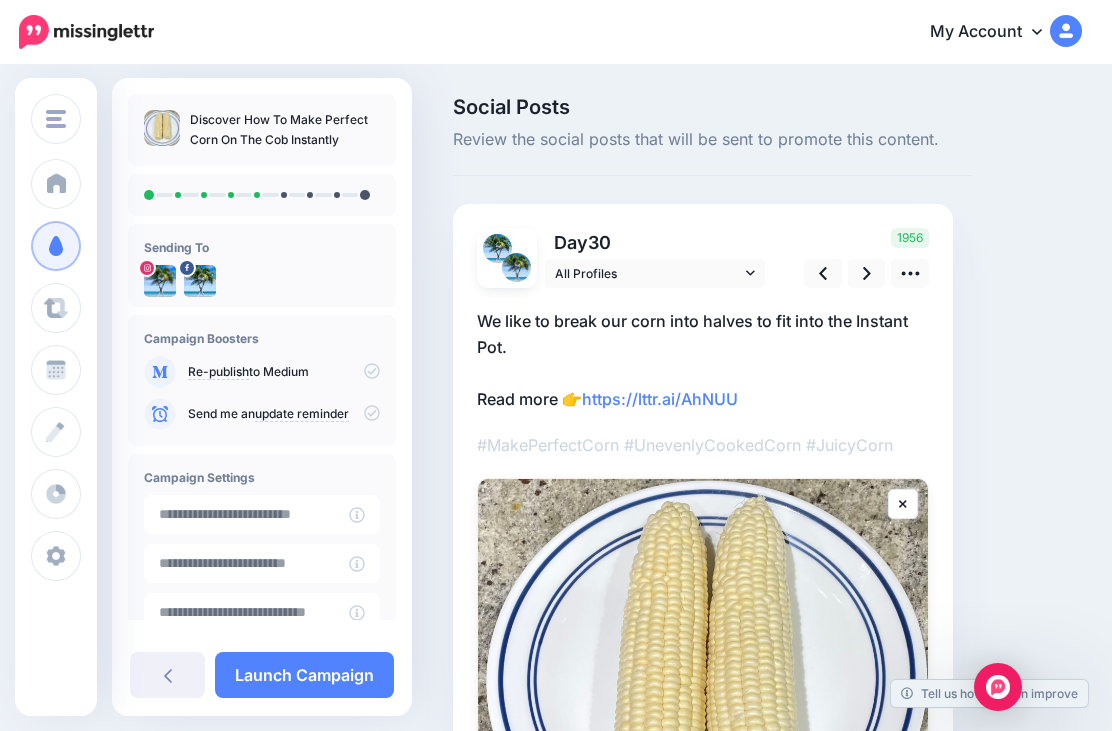 click at bounding box center [910, 273] 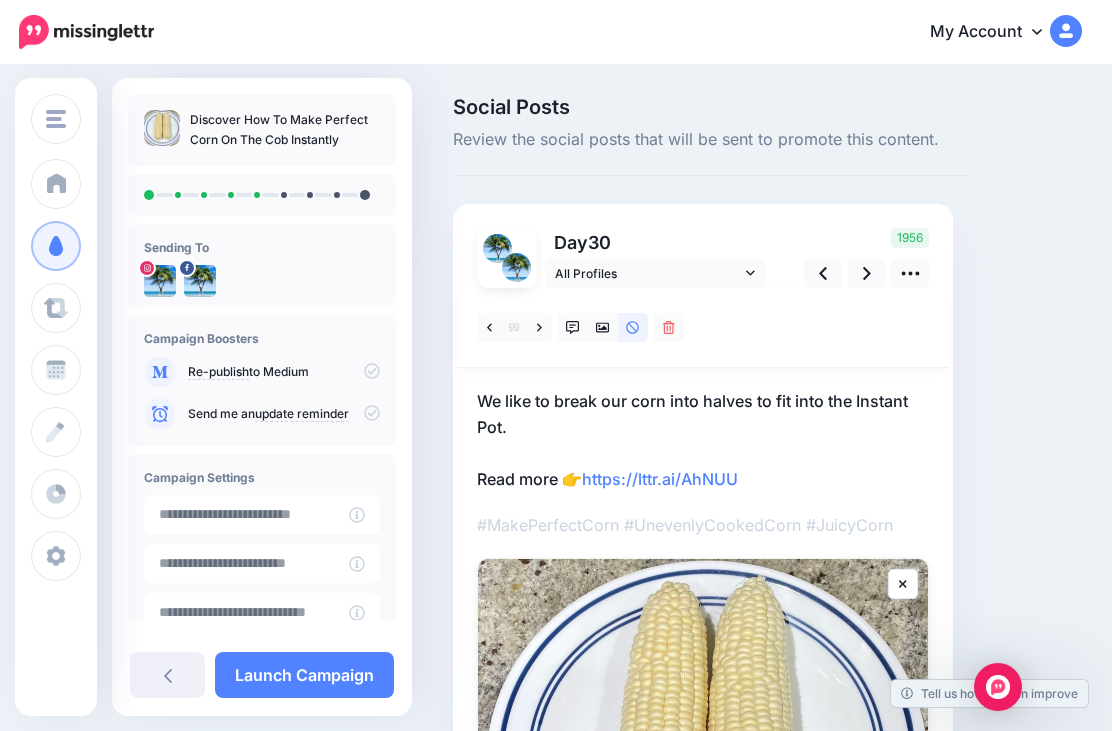 click 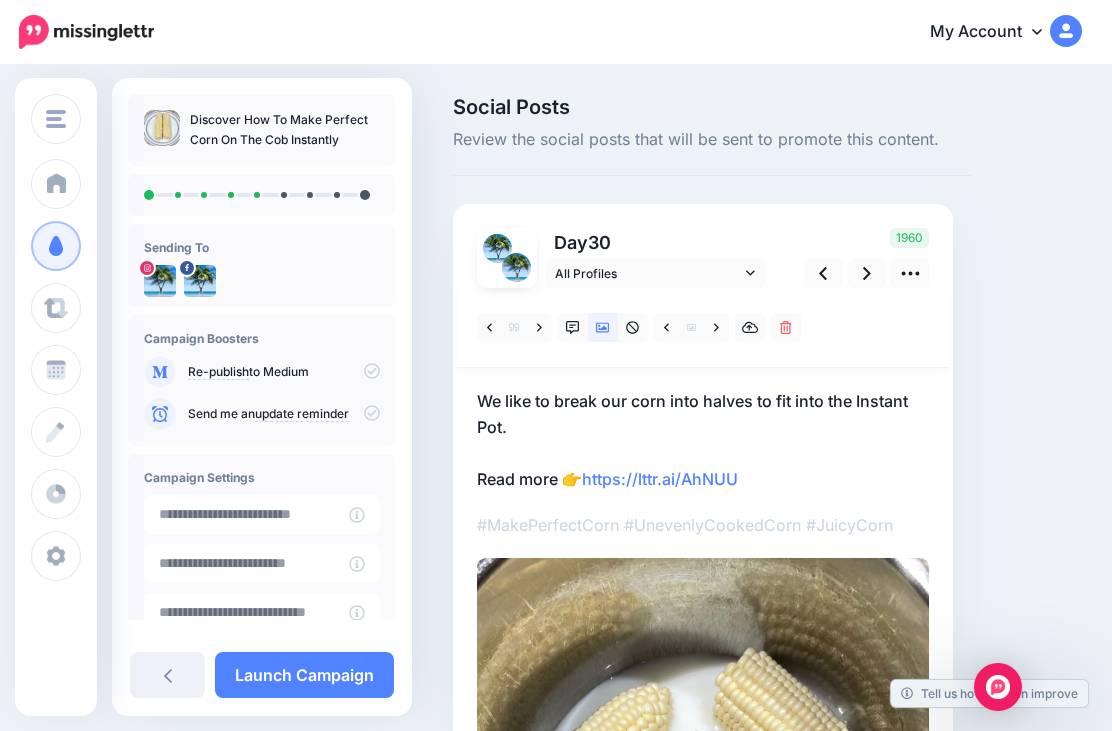 click 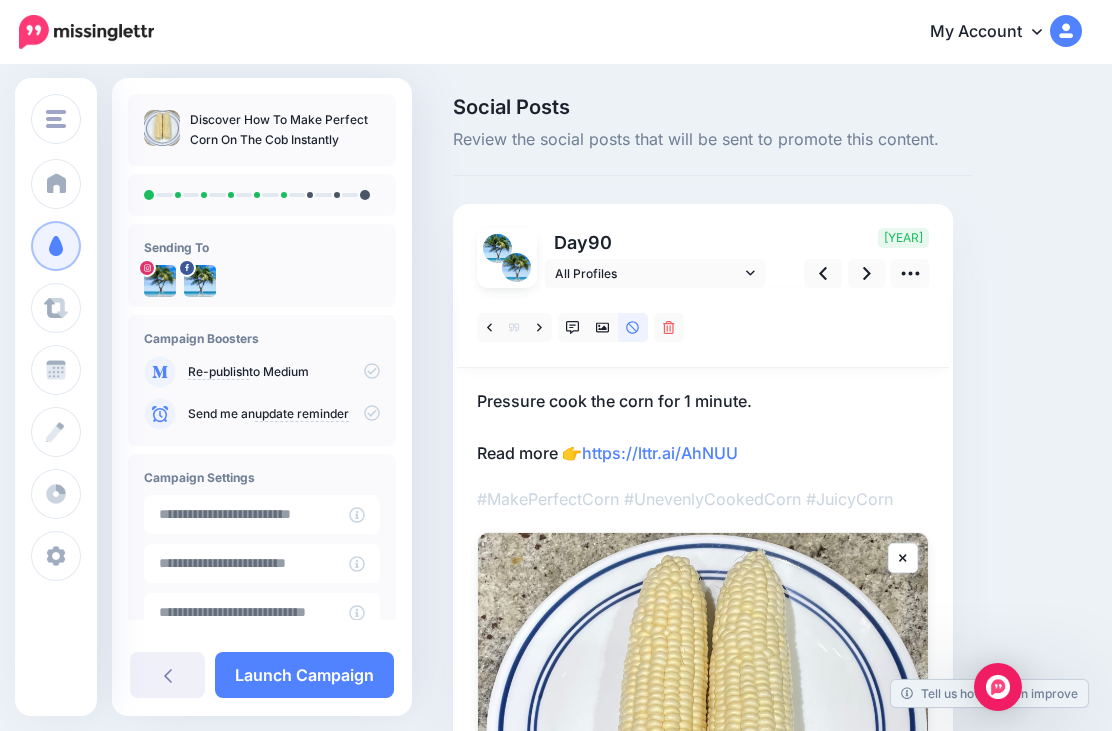 click 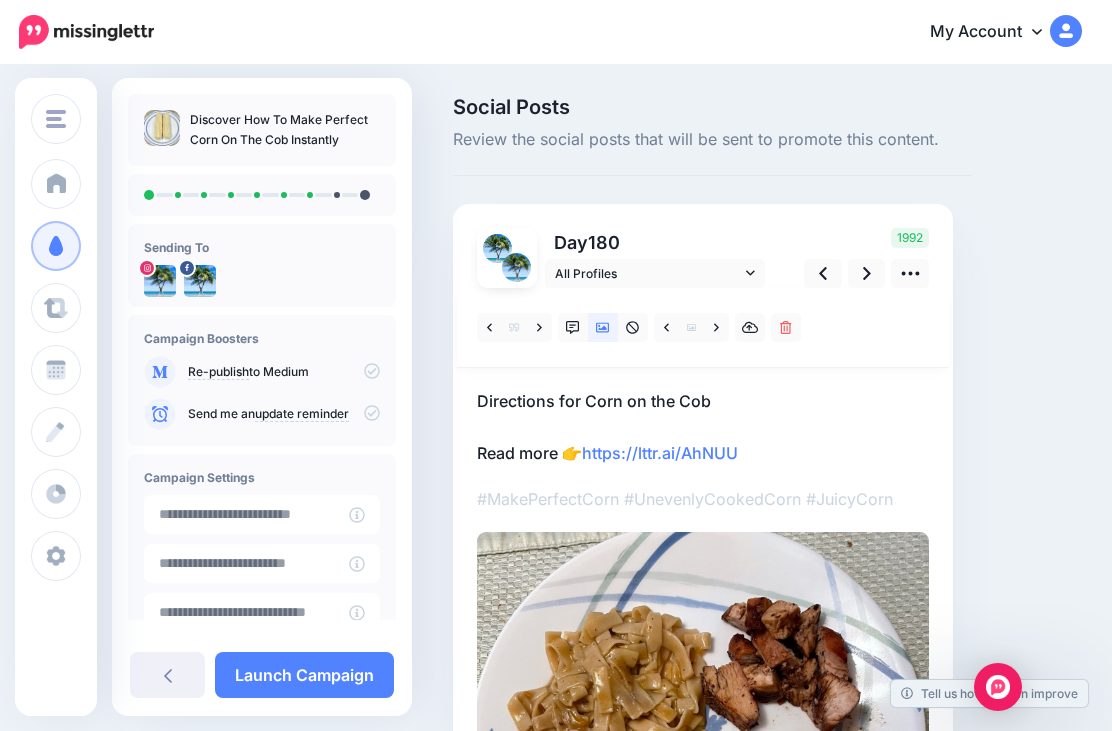 click at bounding box center [867, 273] 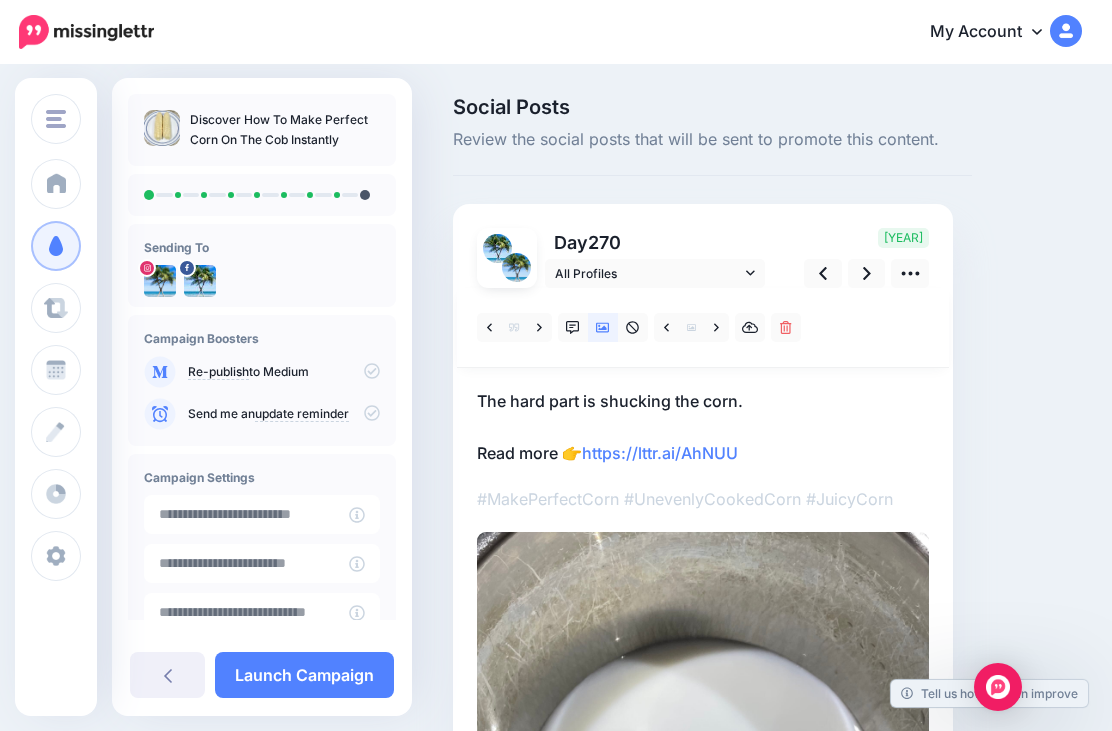 click at bounding box center [539, 327] 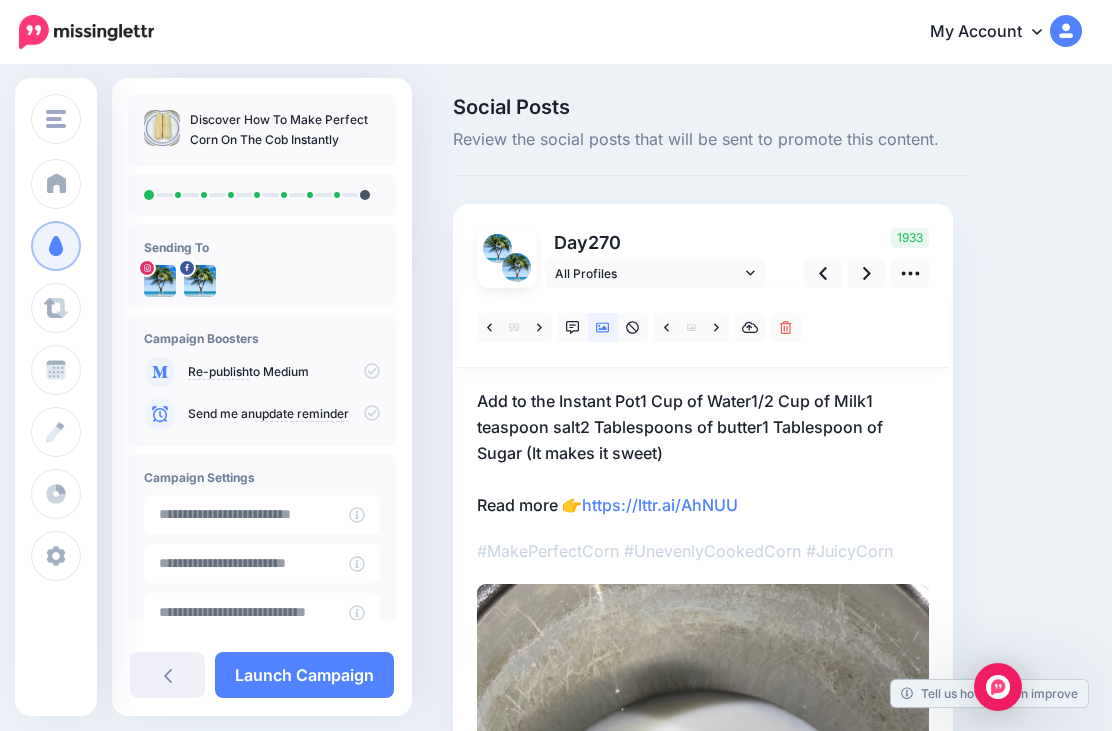 click at bounding box center (539, 327) 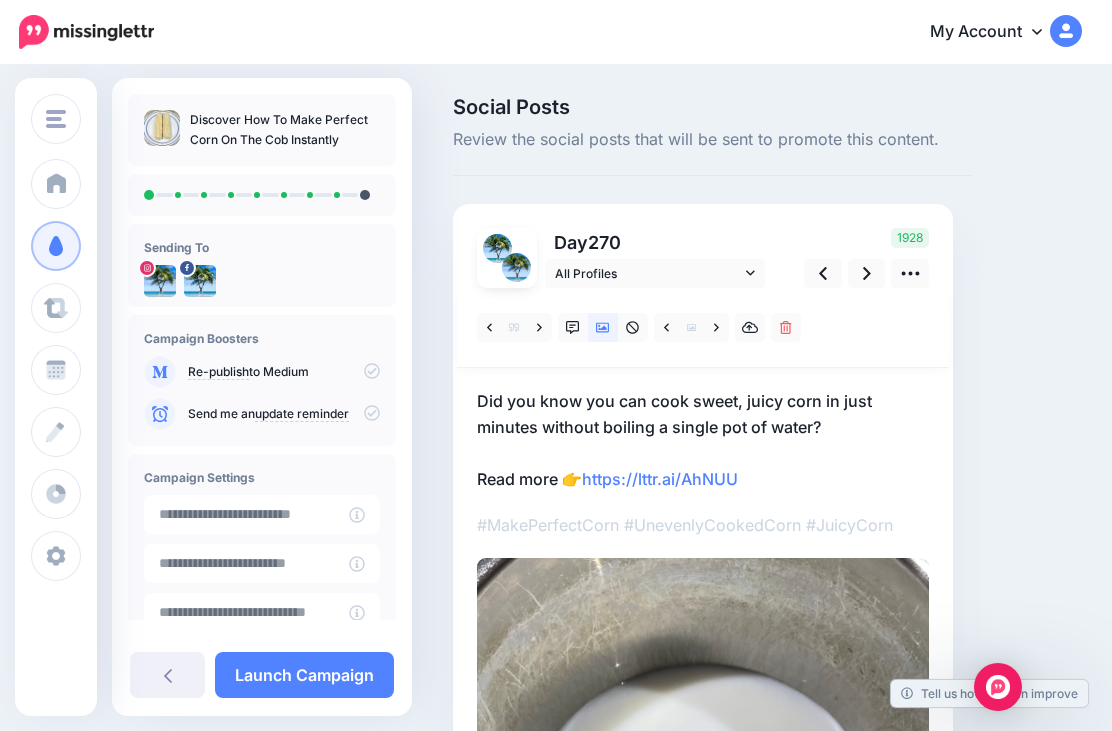 click at bounding box center [539, 327] 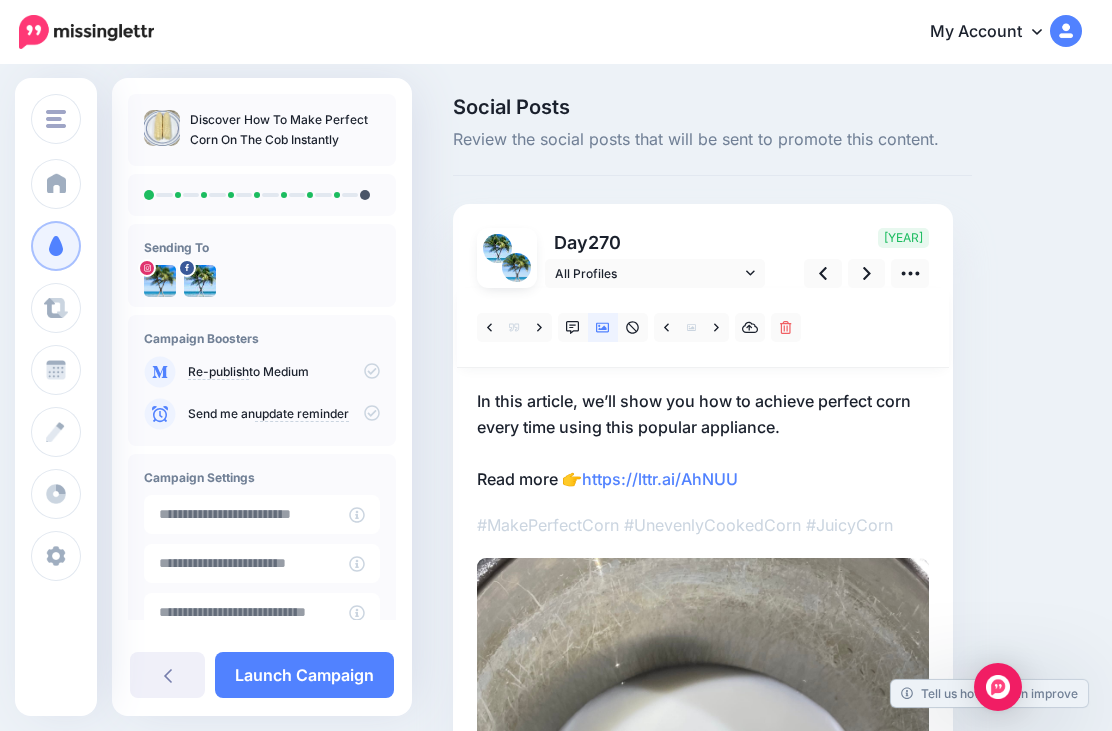 click at bounding box center [539, 327] 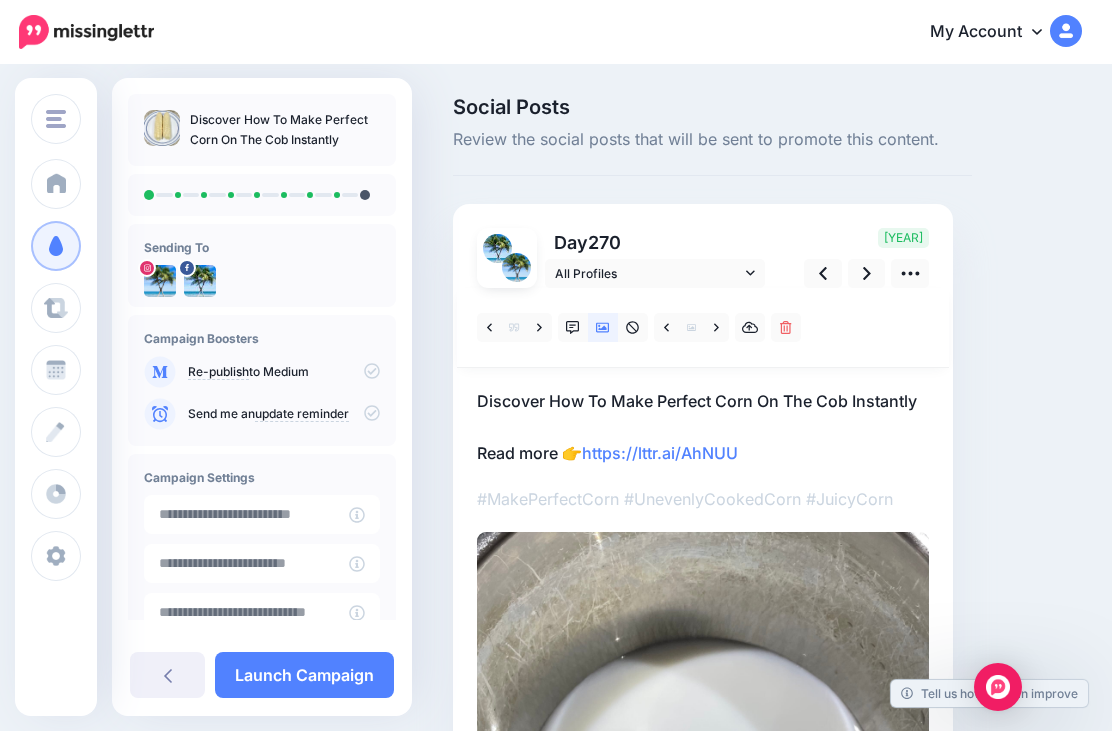 click at bounding box center [539, 327] 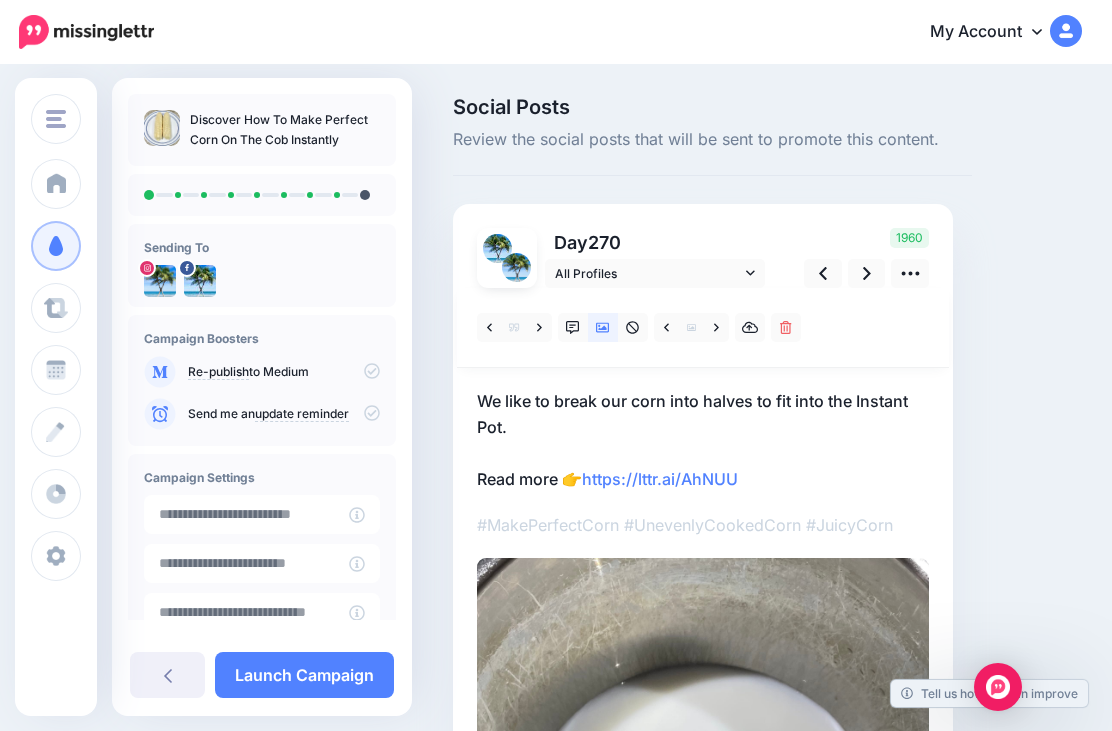 click 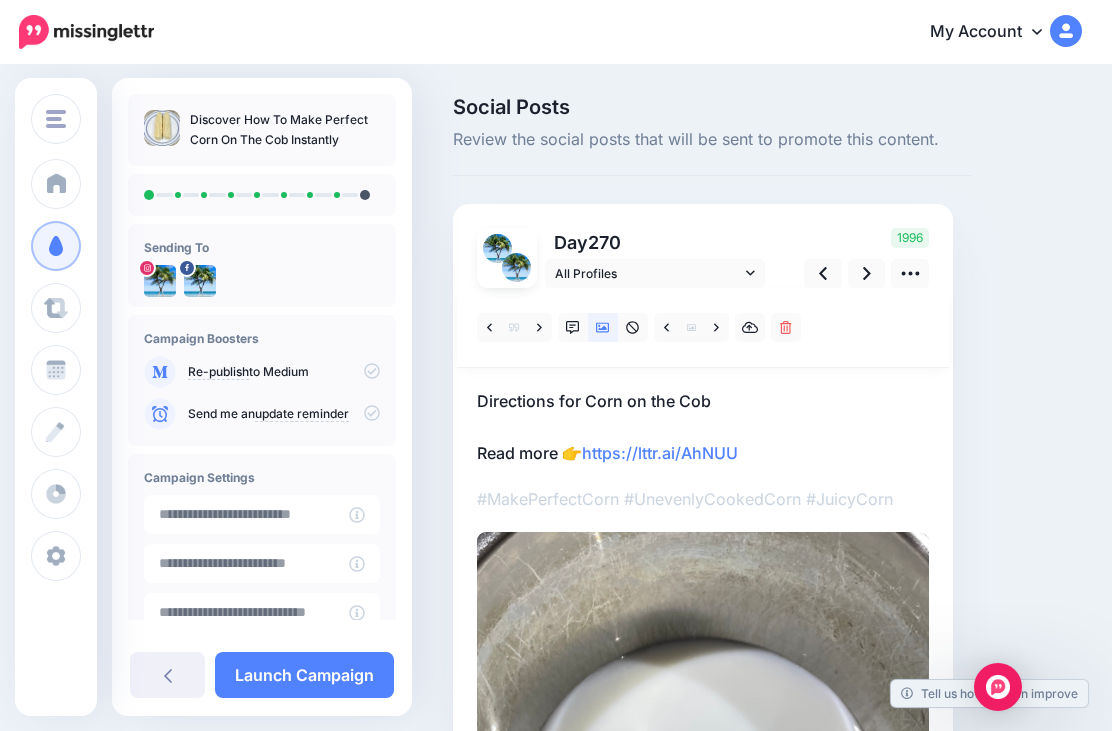 click at bounding box center (539, 327) 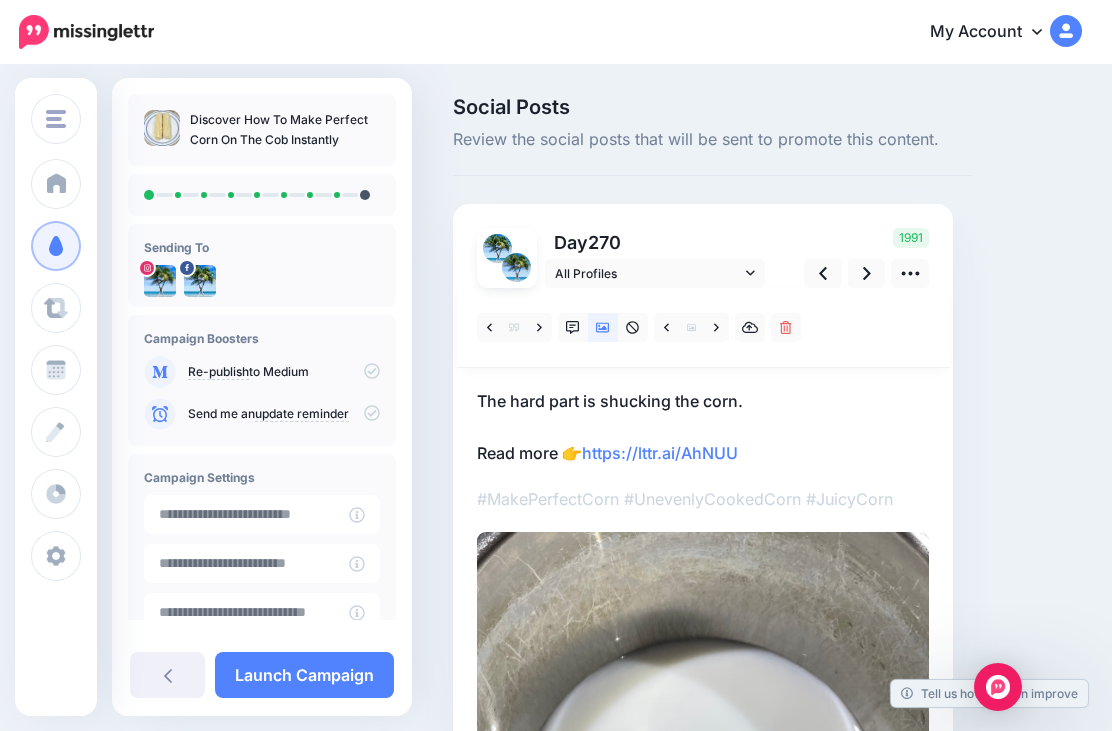 click at bounding box center [716, 327] 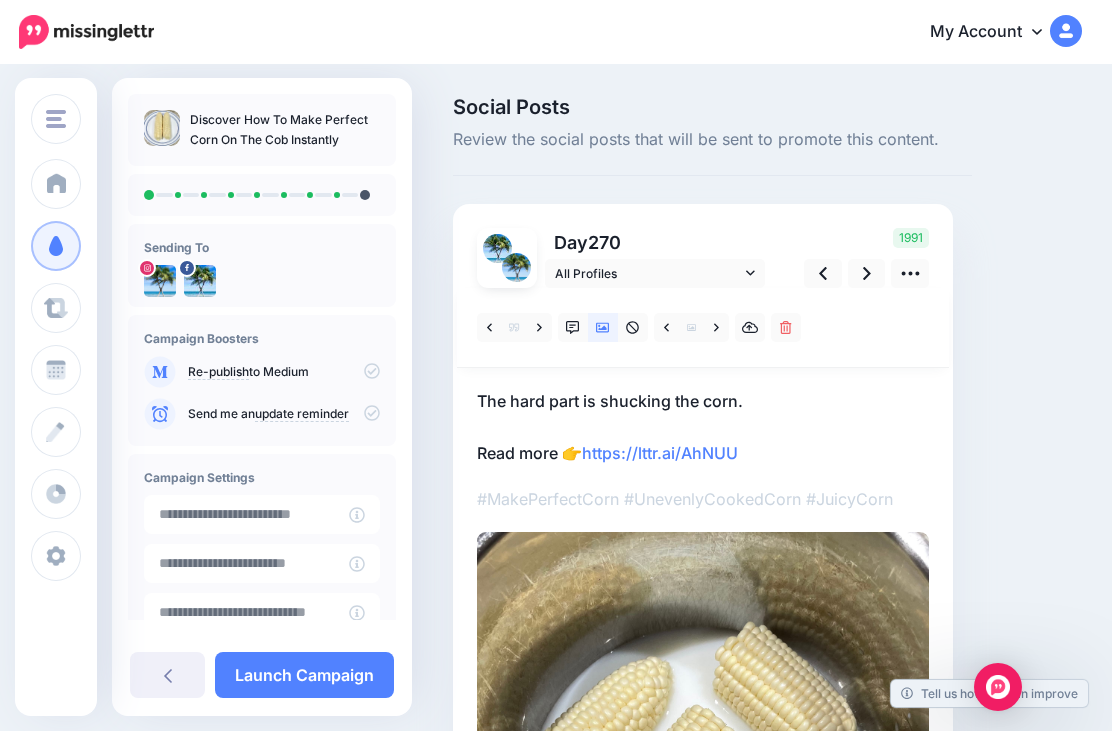 click at bounding box center [716, 327] 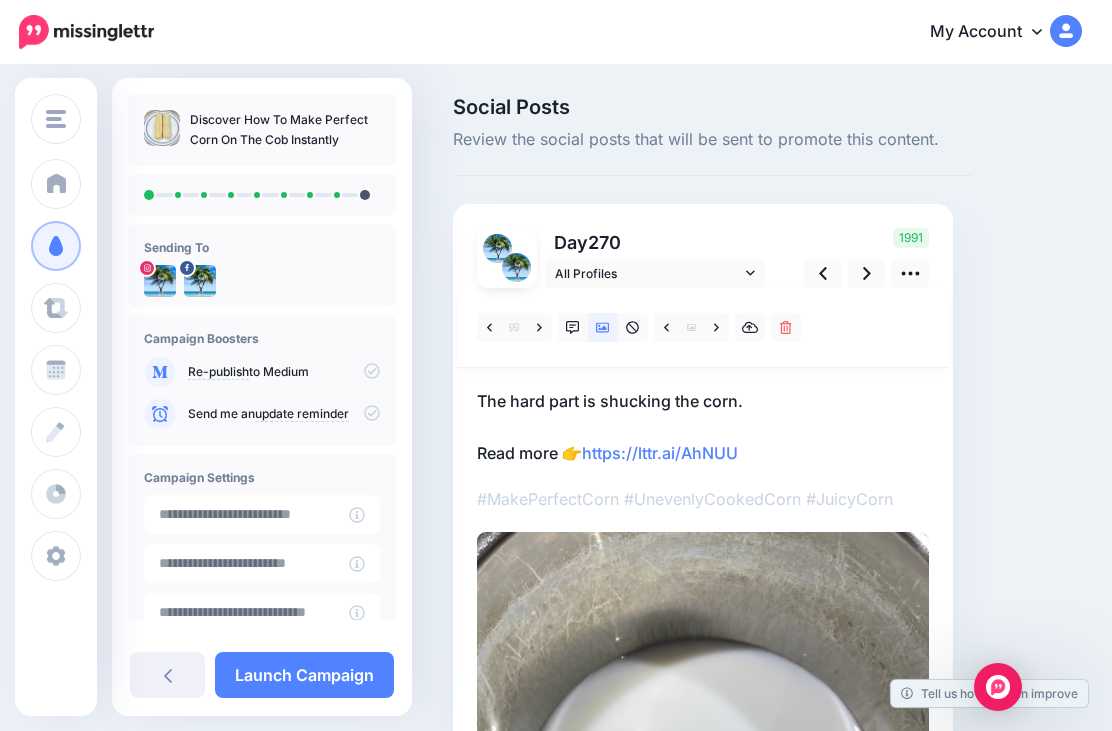click at bounding box center [716, 327] 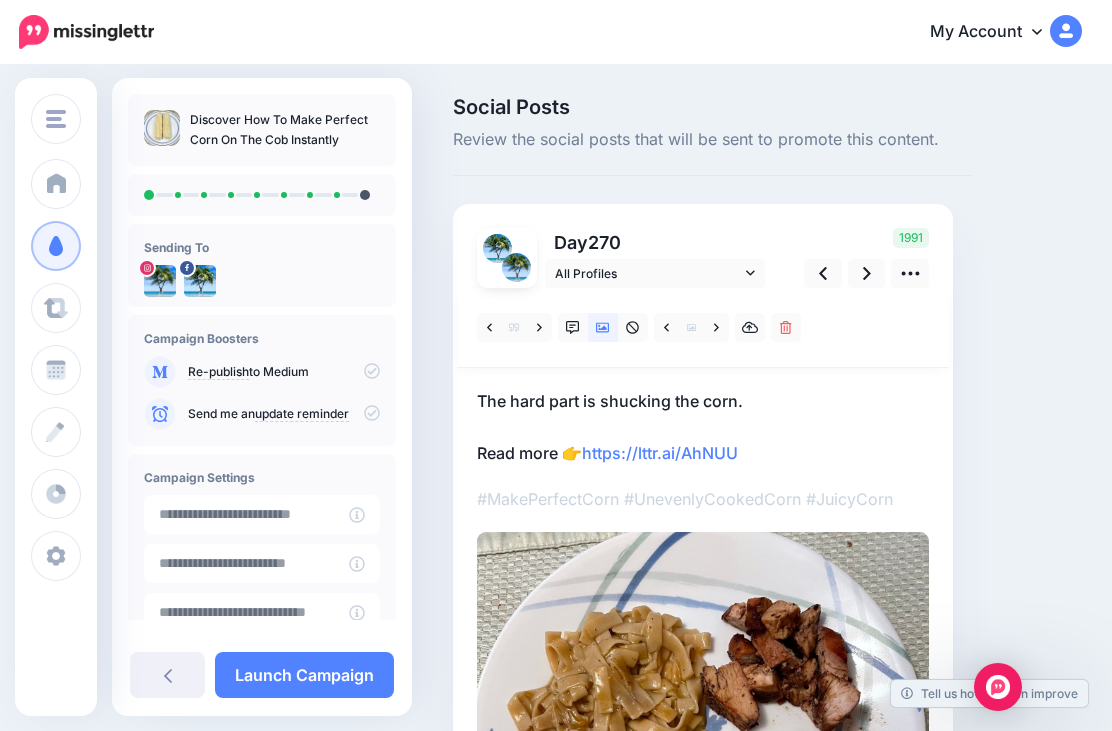 click 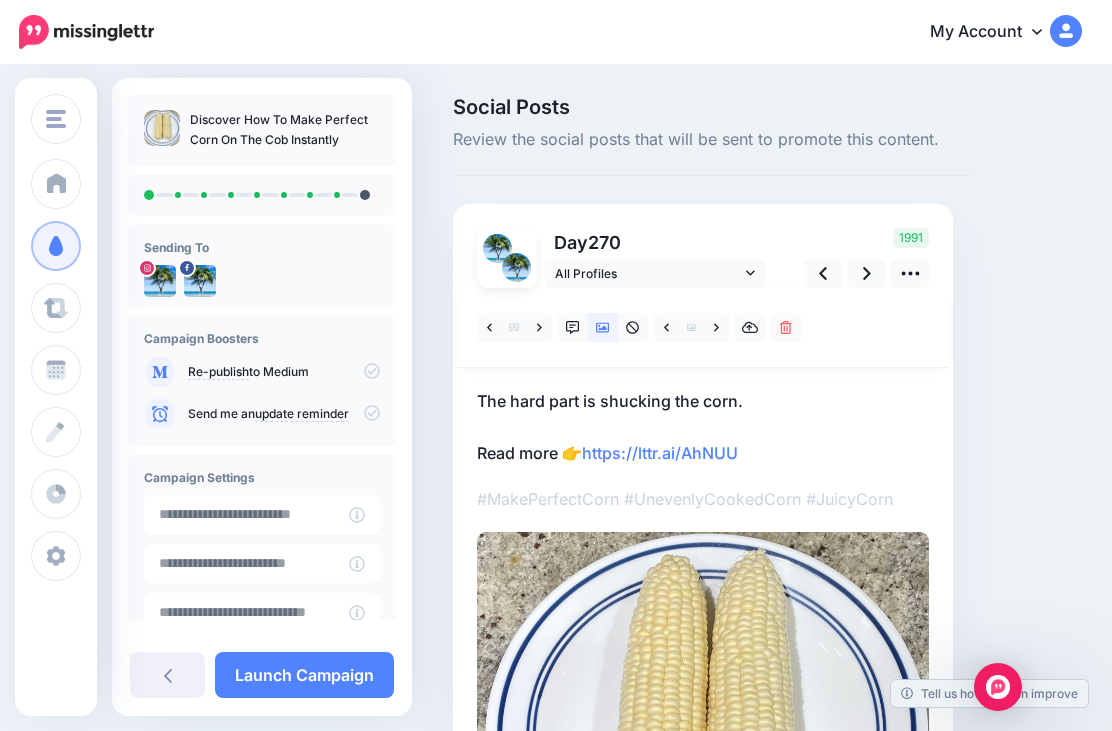 click 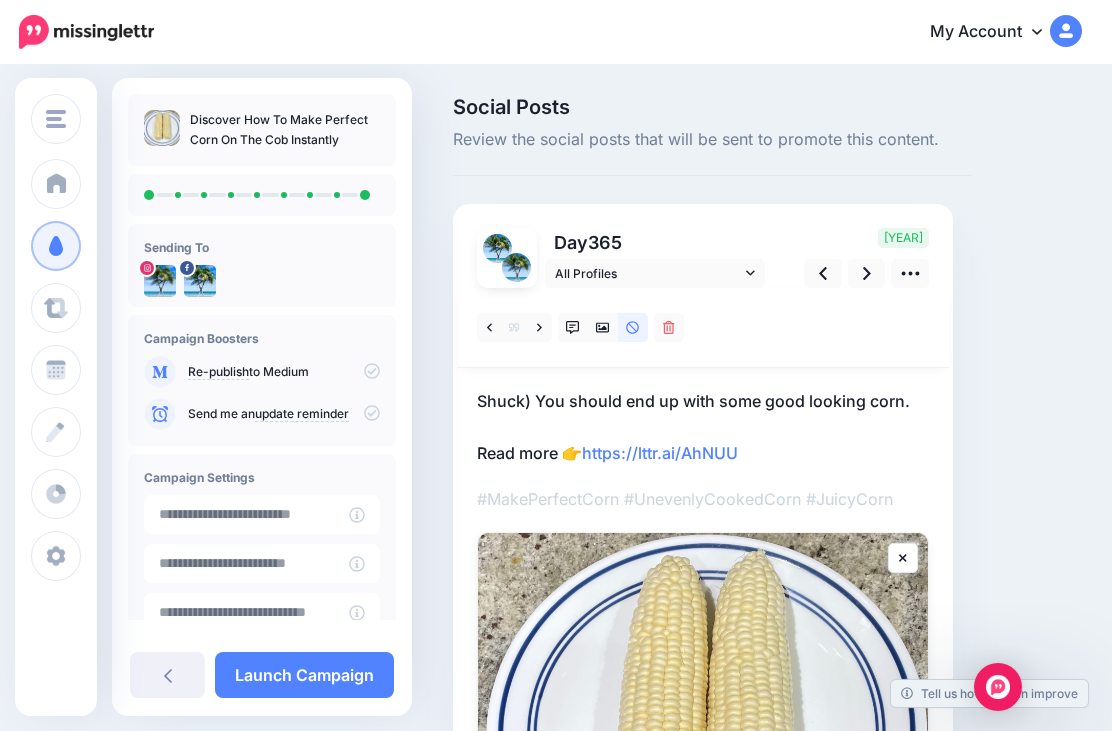 click at bounding box center (539, 327) 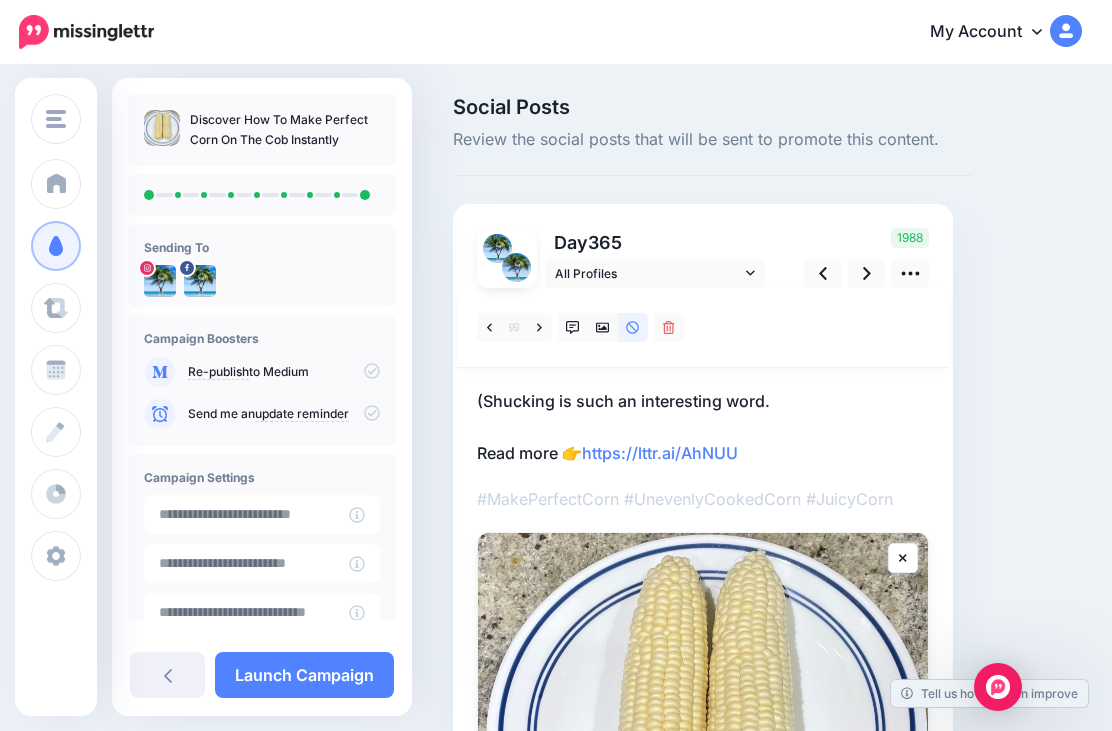 click 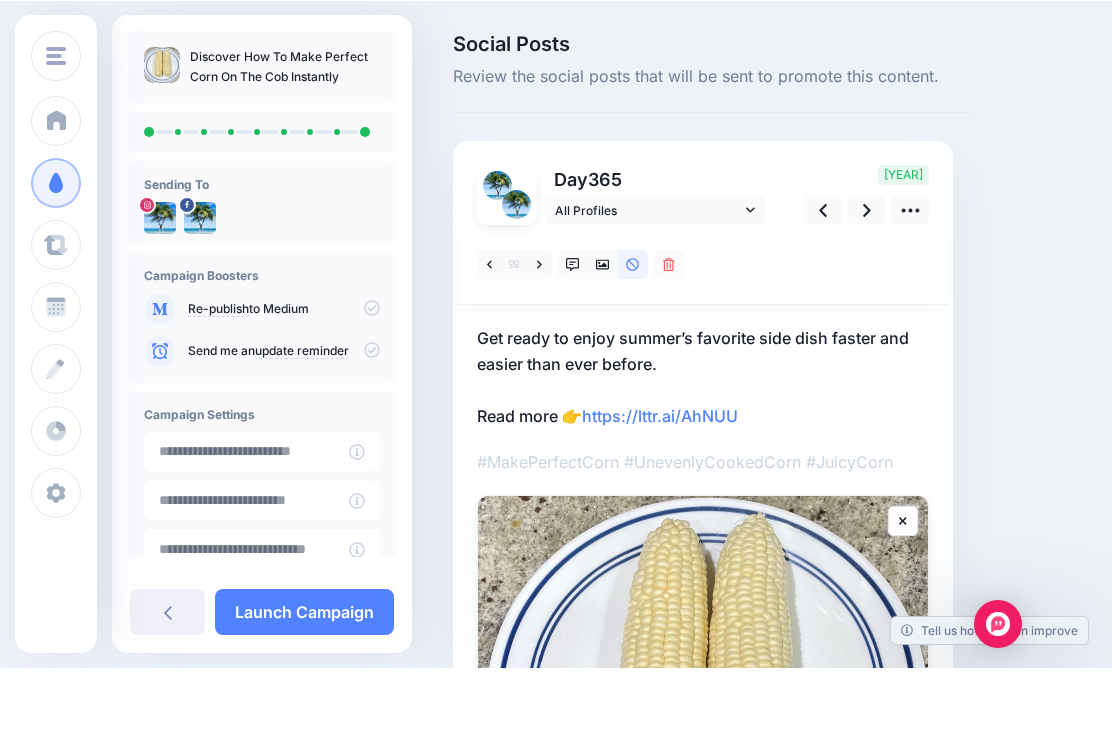 scroll, scrollTop: 64, scrollLeft: 0, axis: vertical 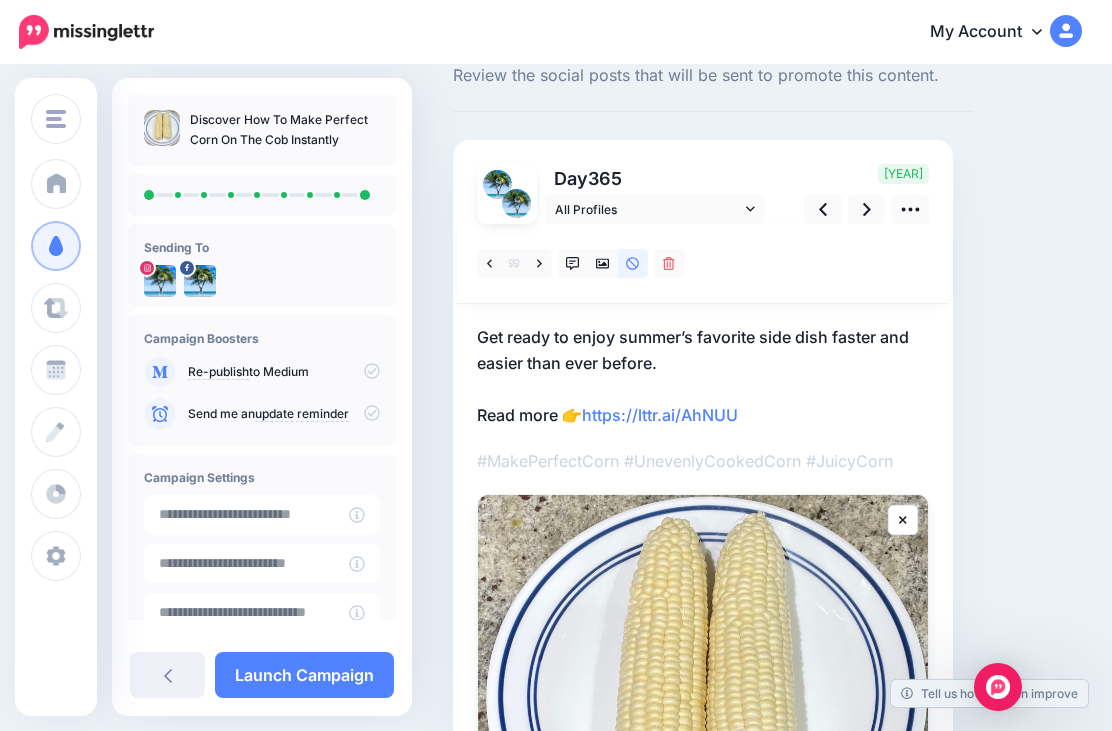 click on "Launch Campaign" at bounding box center (304, 675) 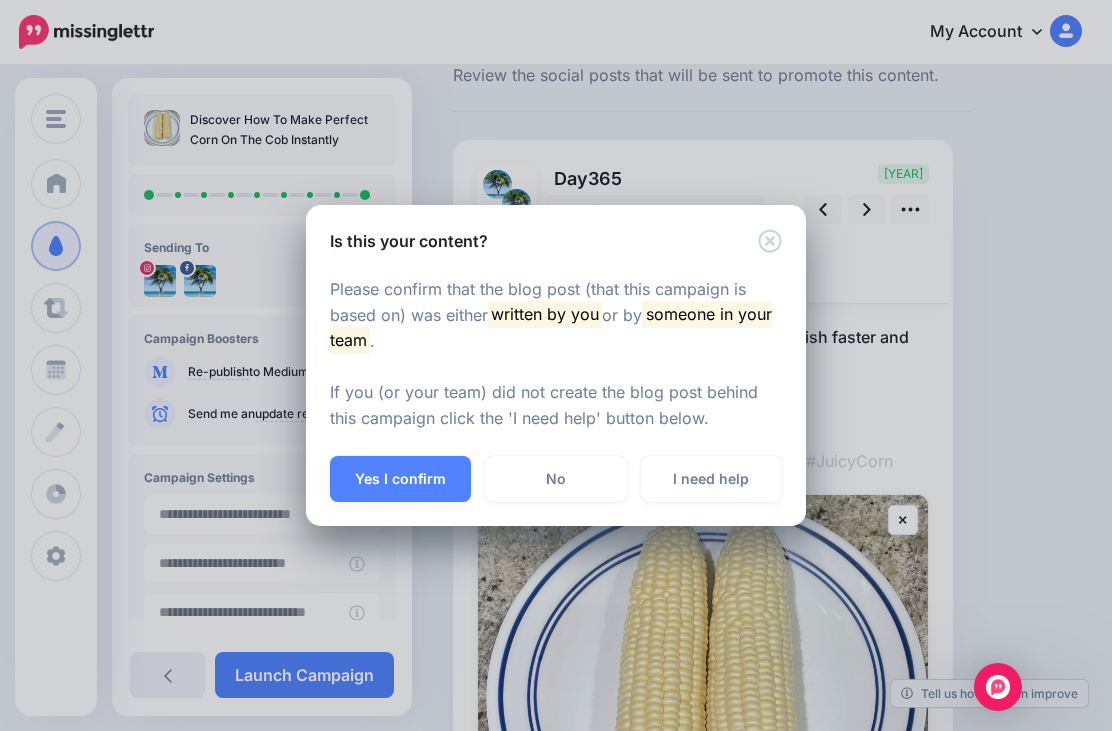 click on "Yes I confirm" at bounding box center (400, 479) 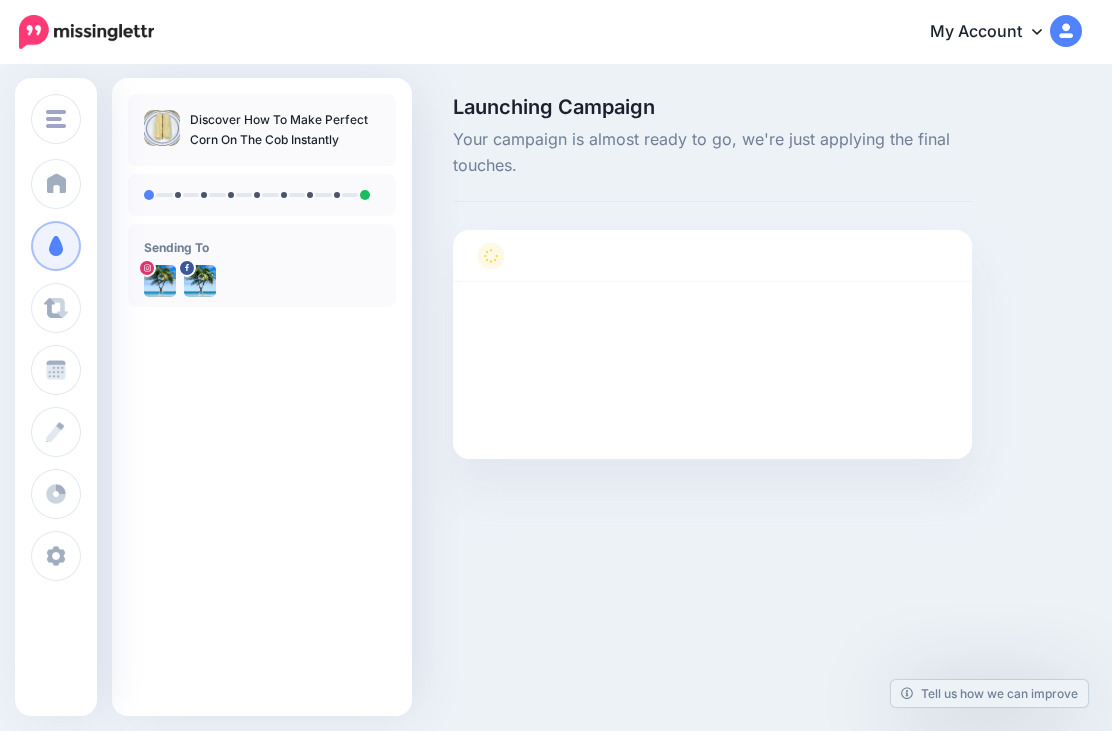 scroll, scrollTop: 0, scrollLeft: 0, axis: both 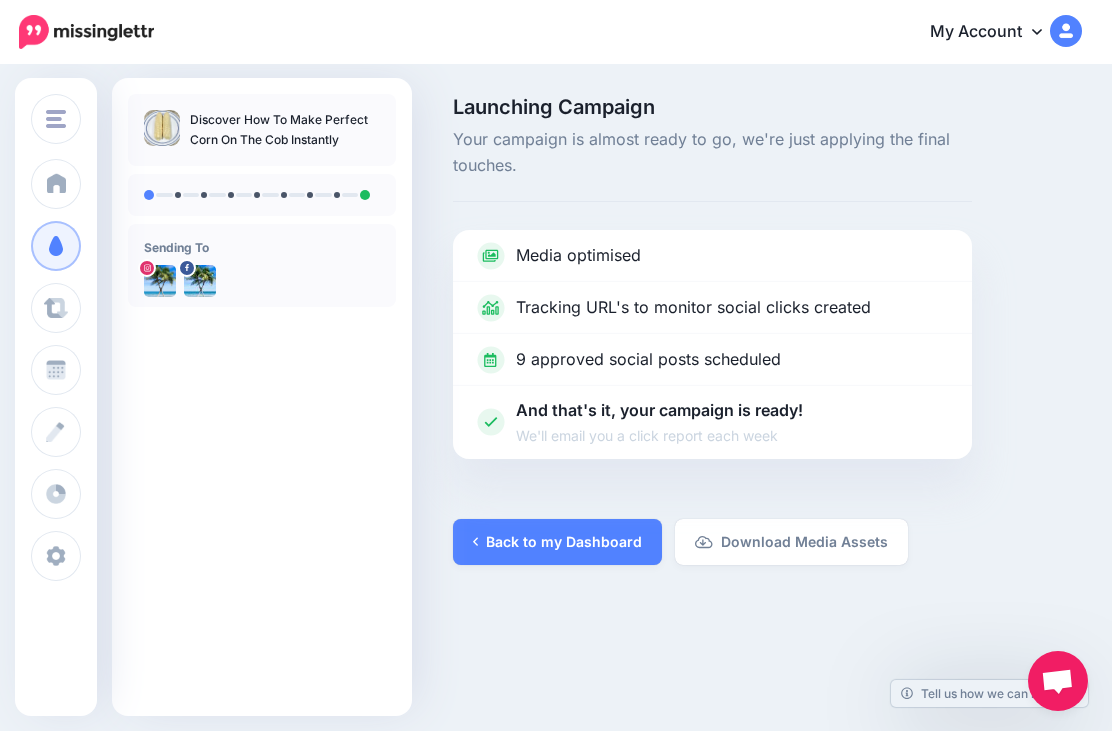click at bounding box center (56, 119) 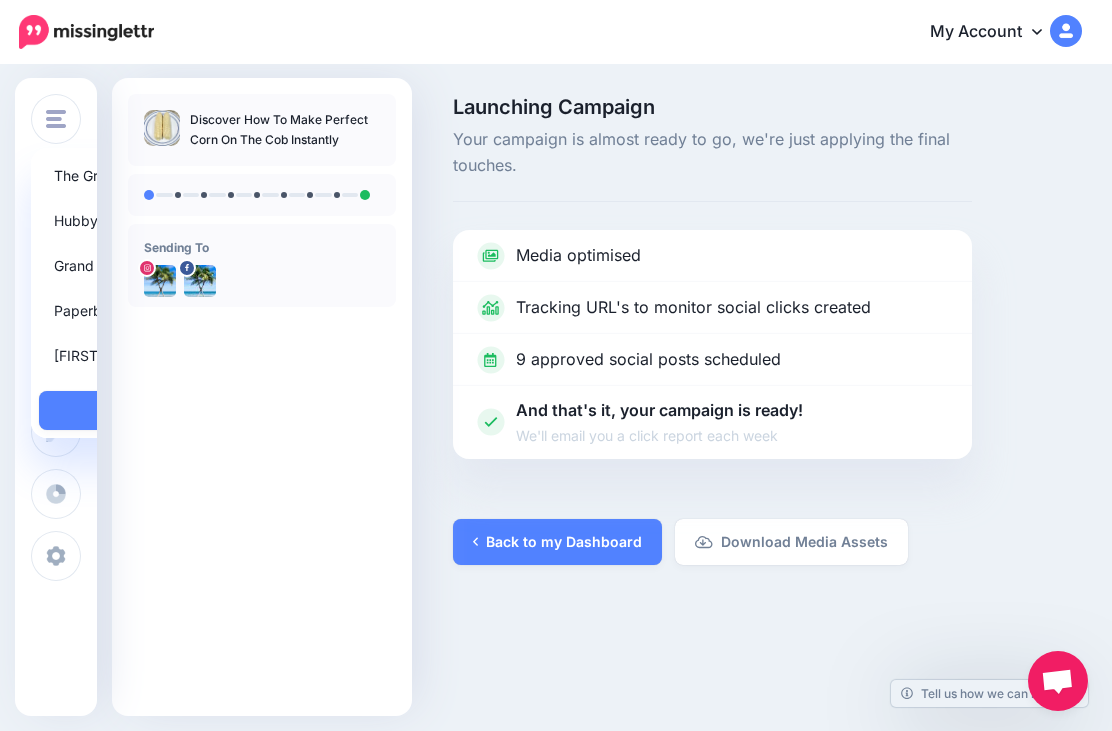 click on "Grand Protector" at bounding box center [155, 265] 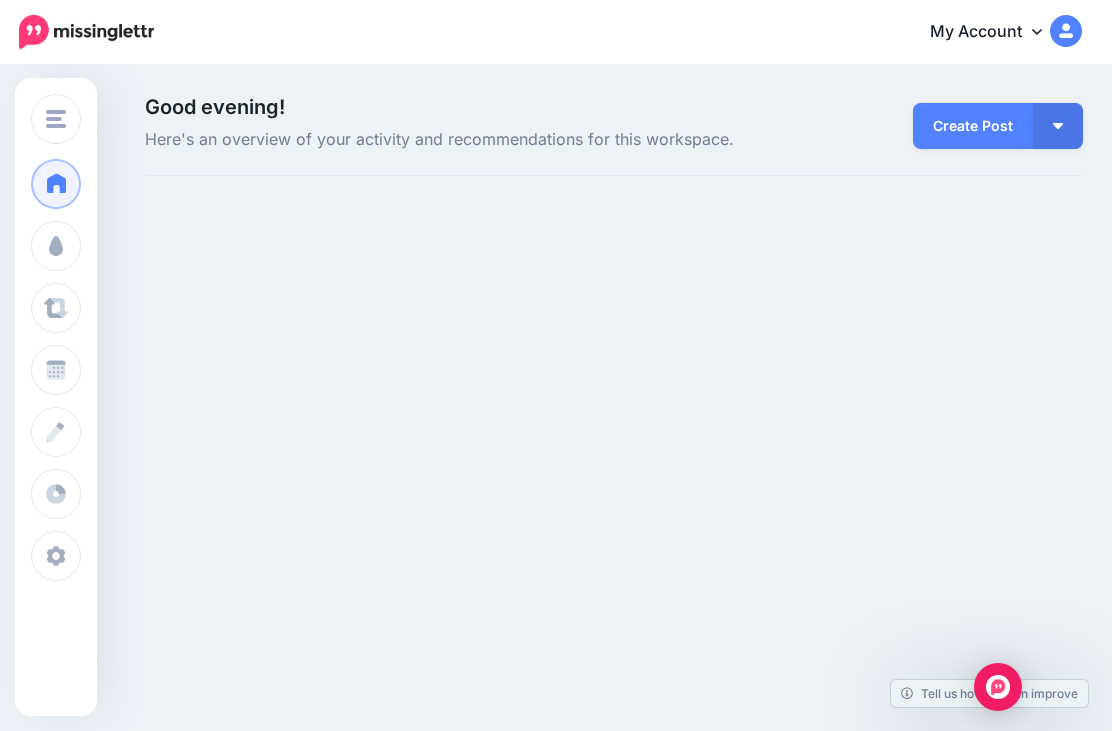 scroll, scrollTop: 0, scrollLeft: 0, axis: both 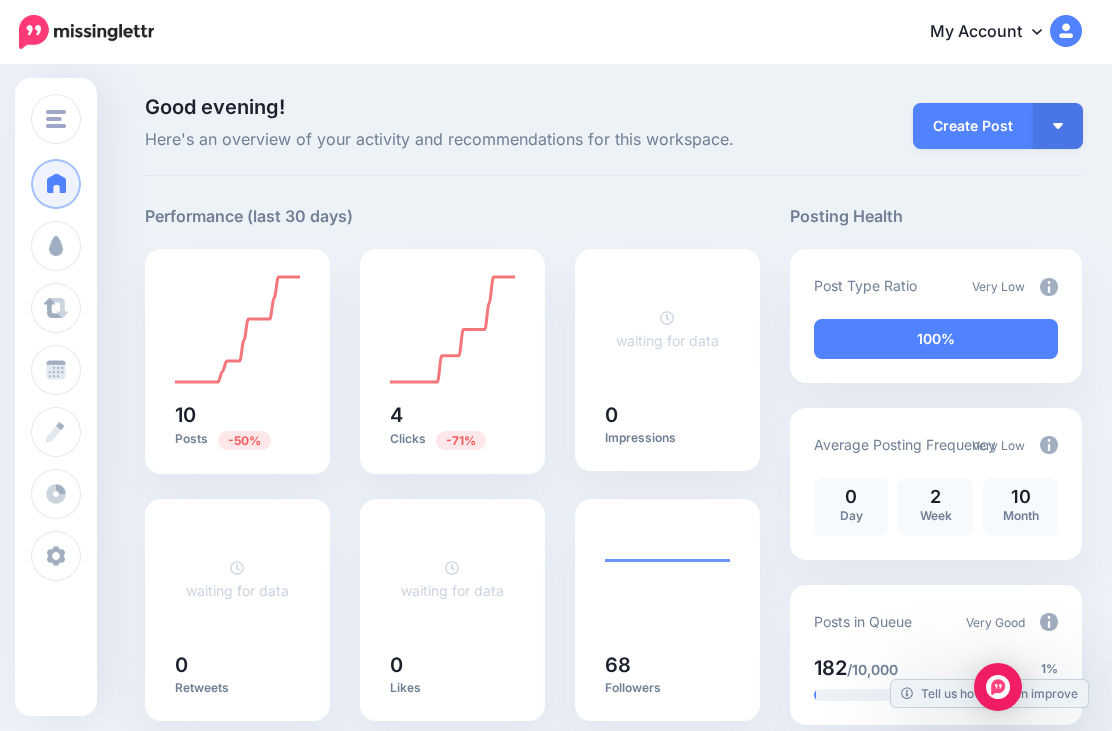 click on "Campaigns" at bounding box center (56, 246) 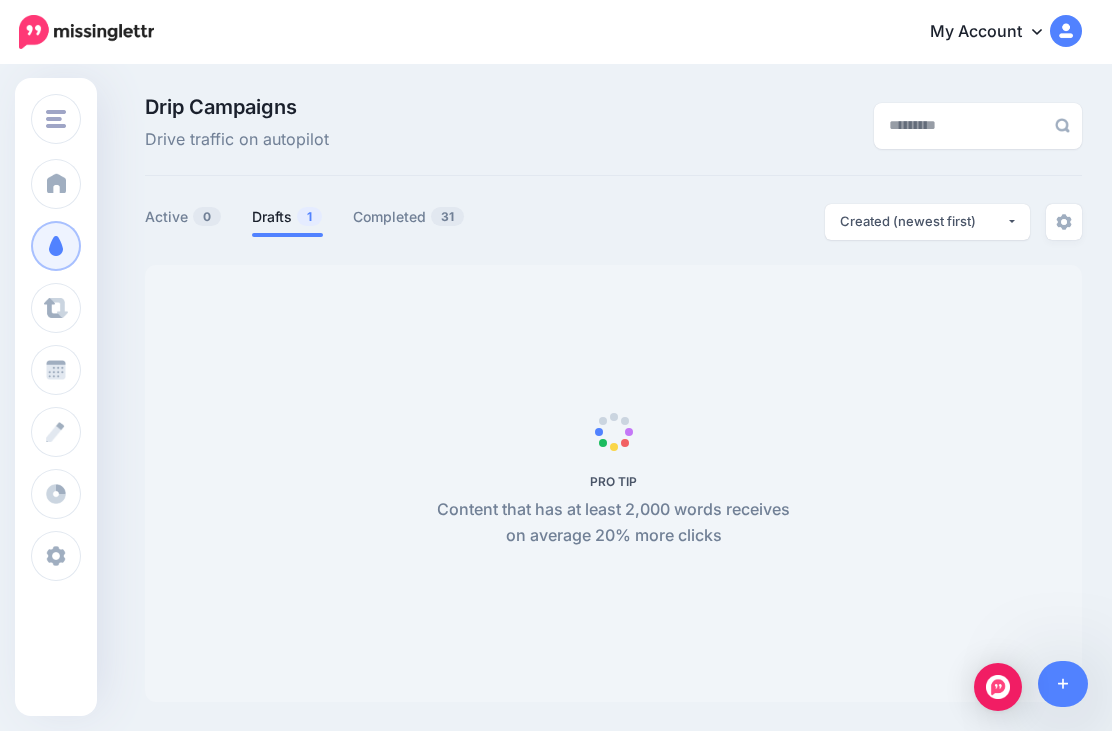 scroll, scrollTop: 0, scrollLeft: 0, axis: both 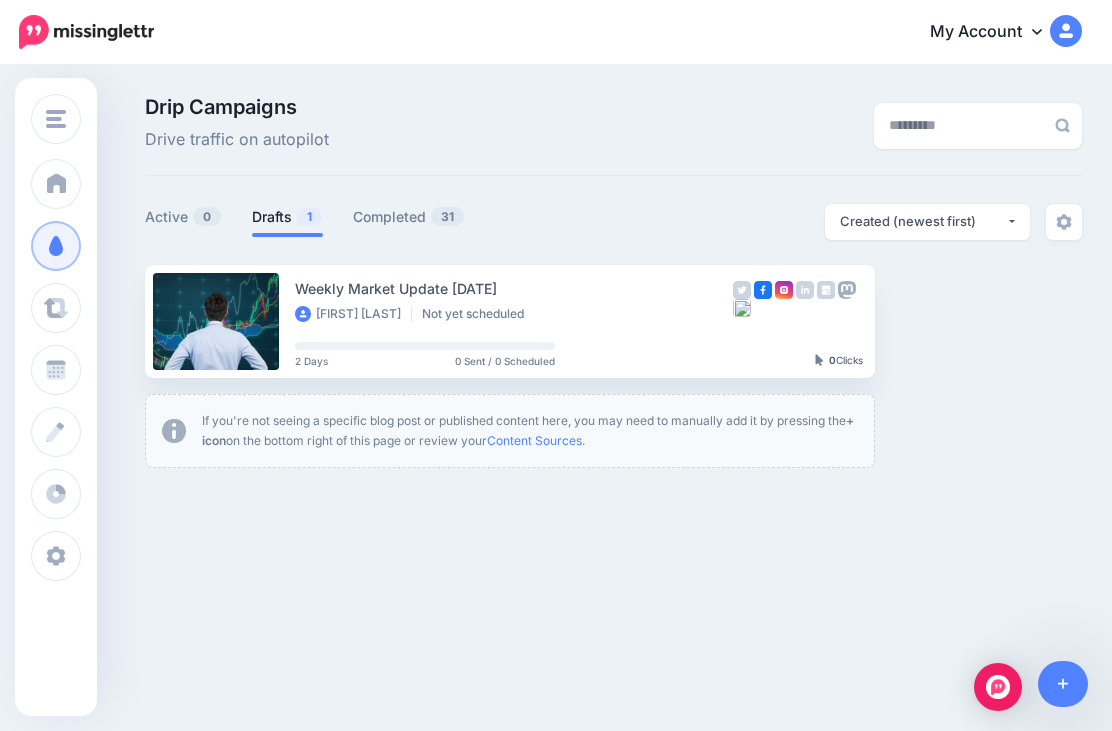 click on "Setup Campaign" at bounding box center (957, 321) 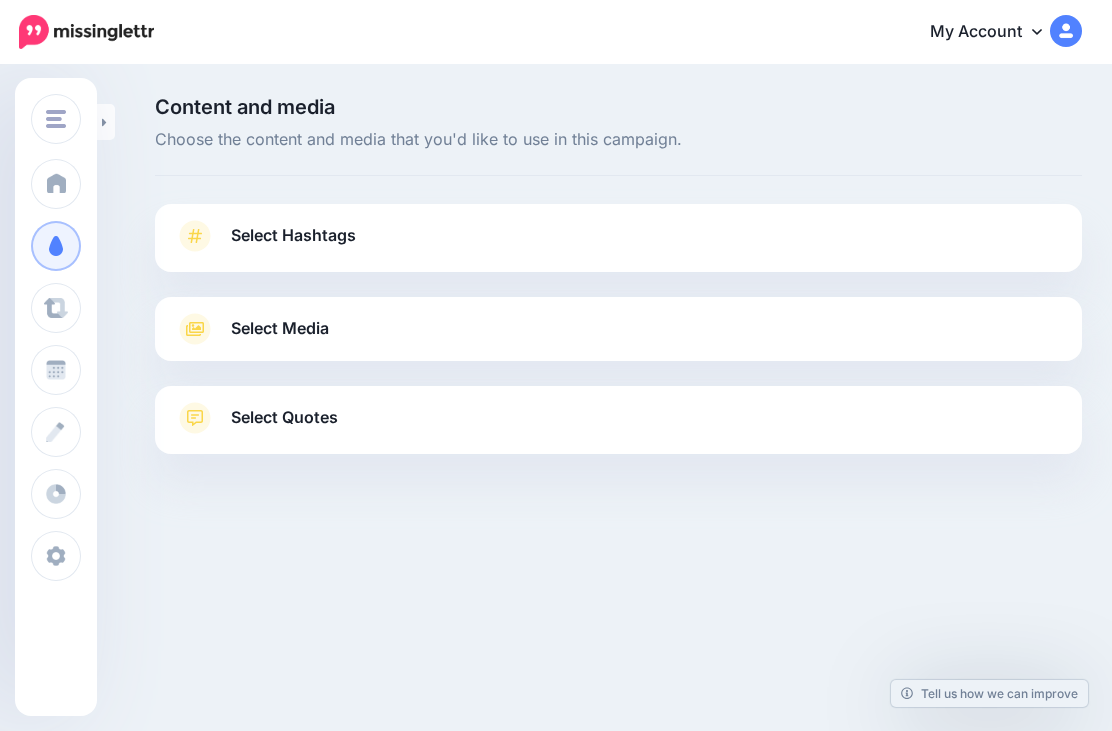 scroll, scrollTop: 0, scrollLeft: 0, axis: both 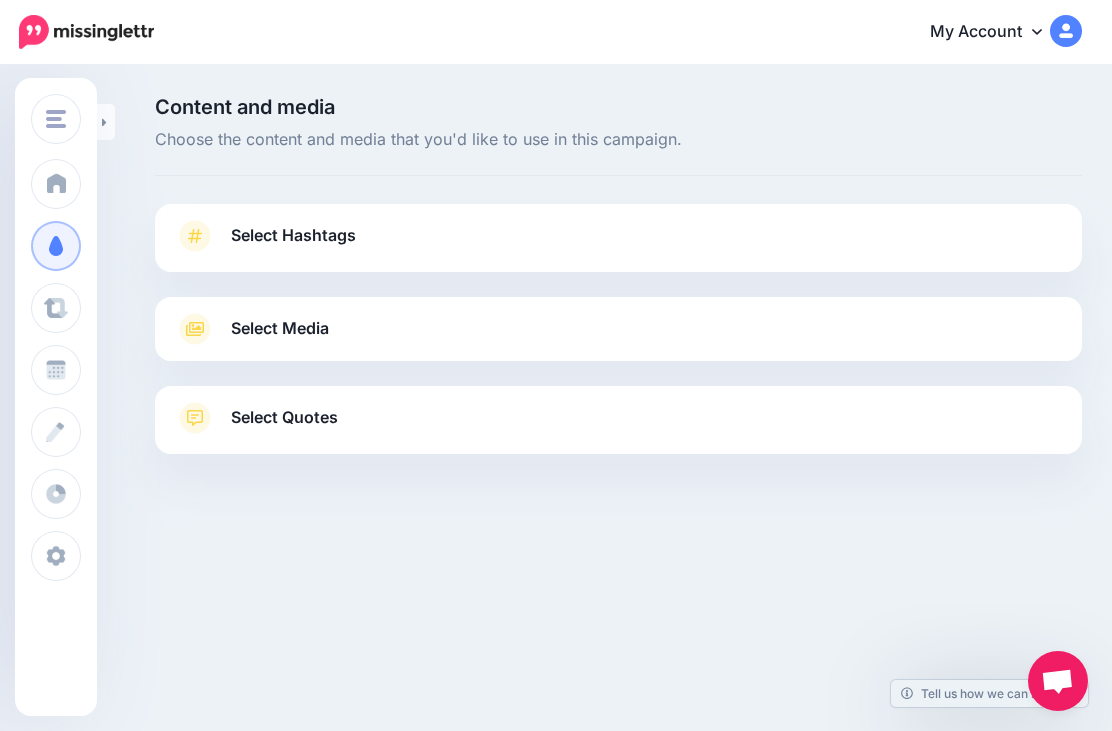 click on "Select Hashtags" at bounding box center [618, 246] 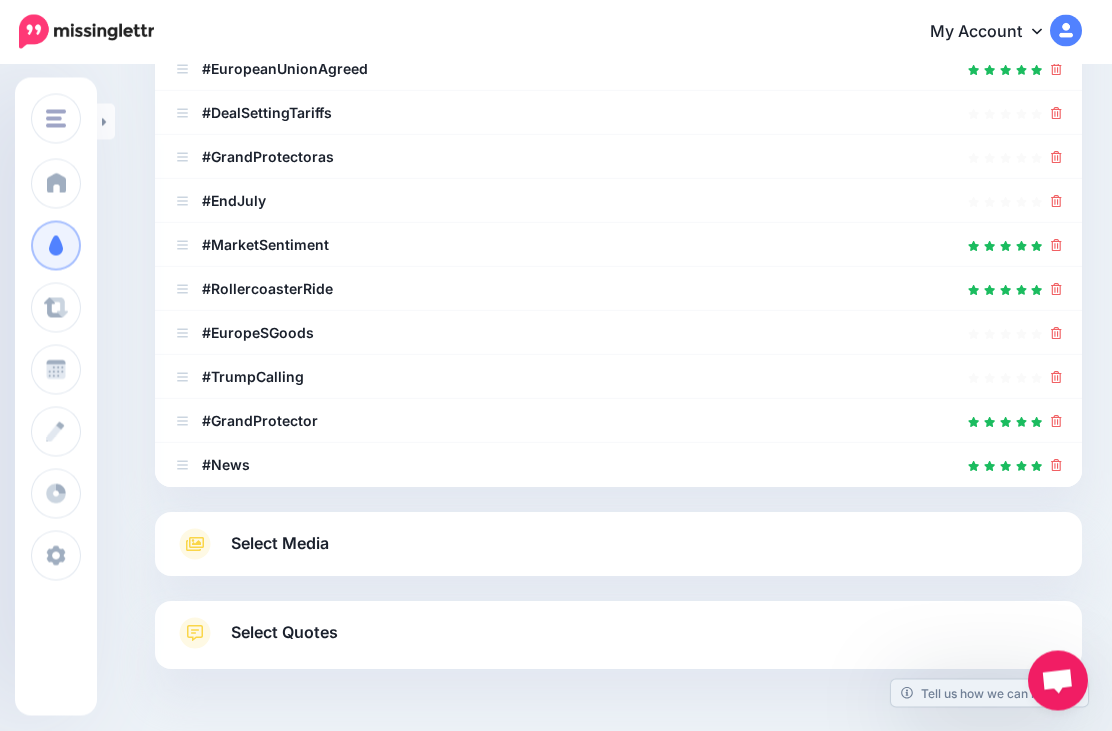 click on "Select Media" at bounding box center (618, 545) 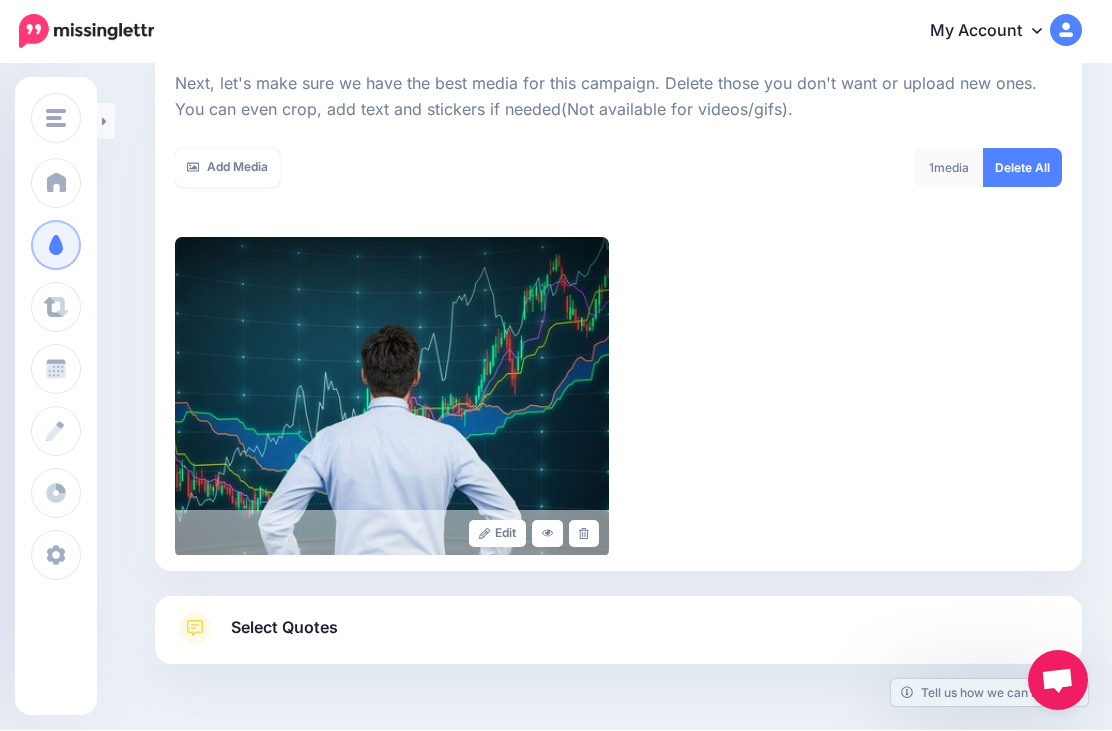 scroll, scrollTop: 282, scrollLeft: 0, axis: vertical 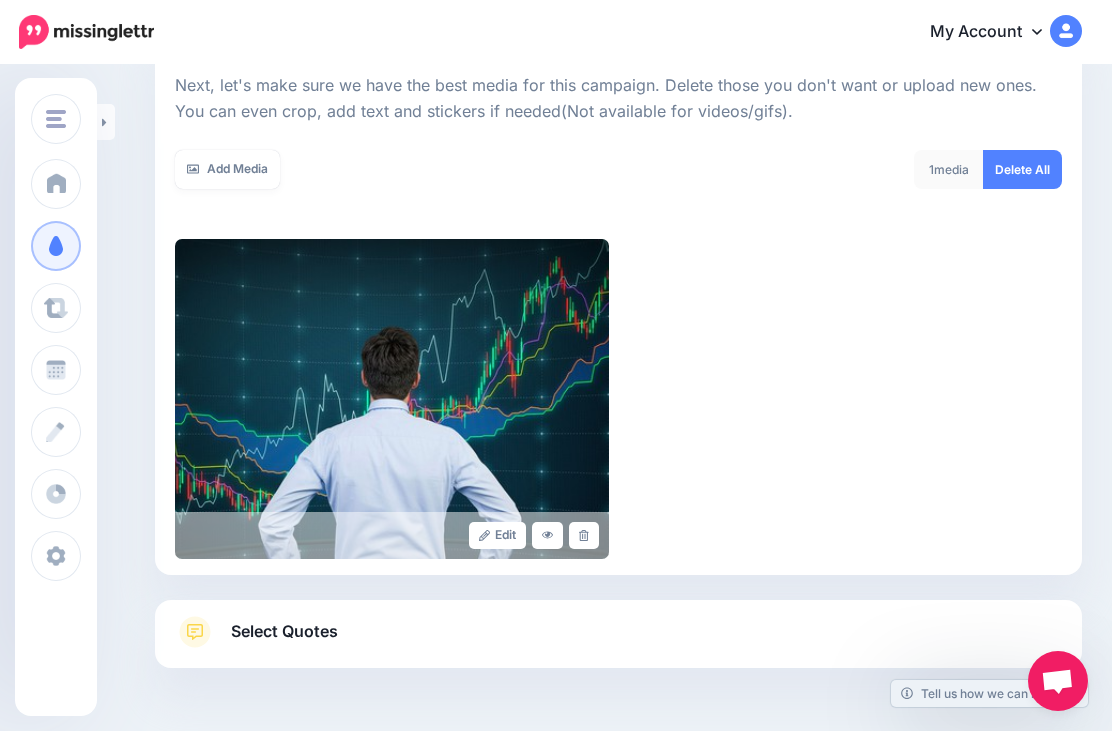 click on "Select Quotes" at bounding box center [618, 642] 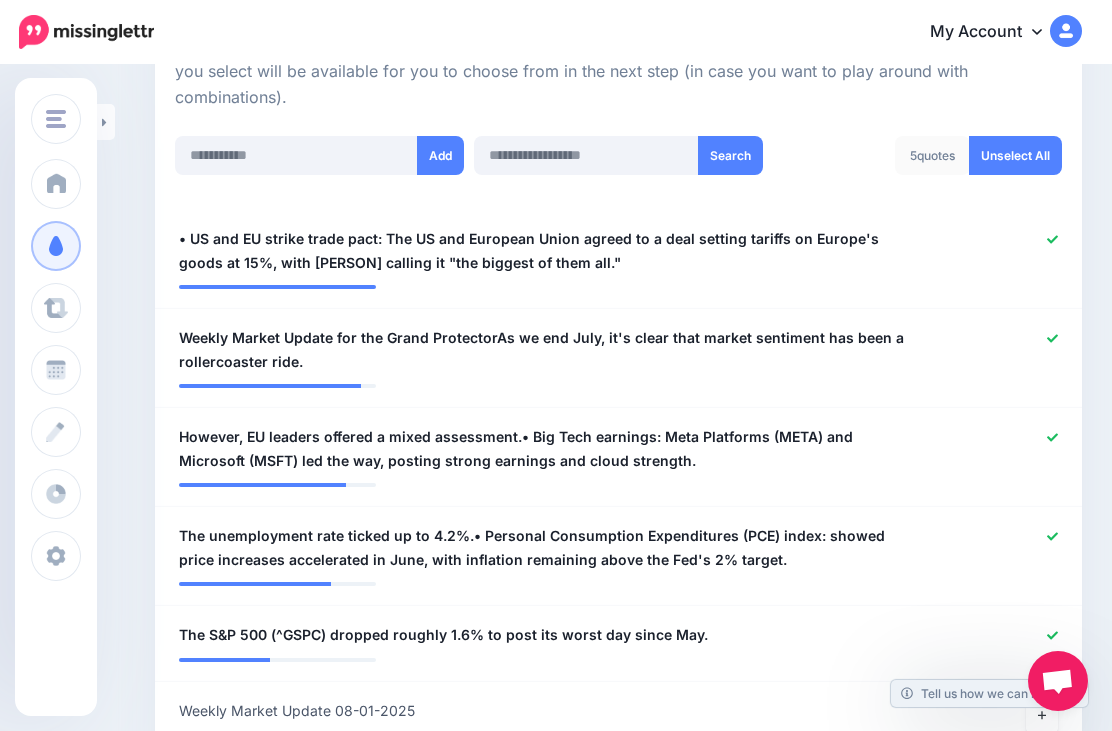 scroll, scrollTop: 484, scrollLeft: 0, axis: vertical 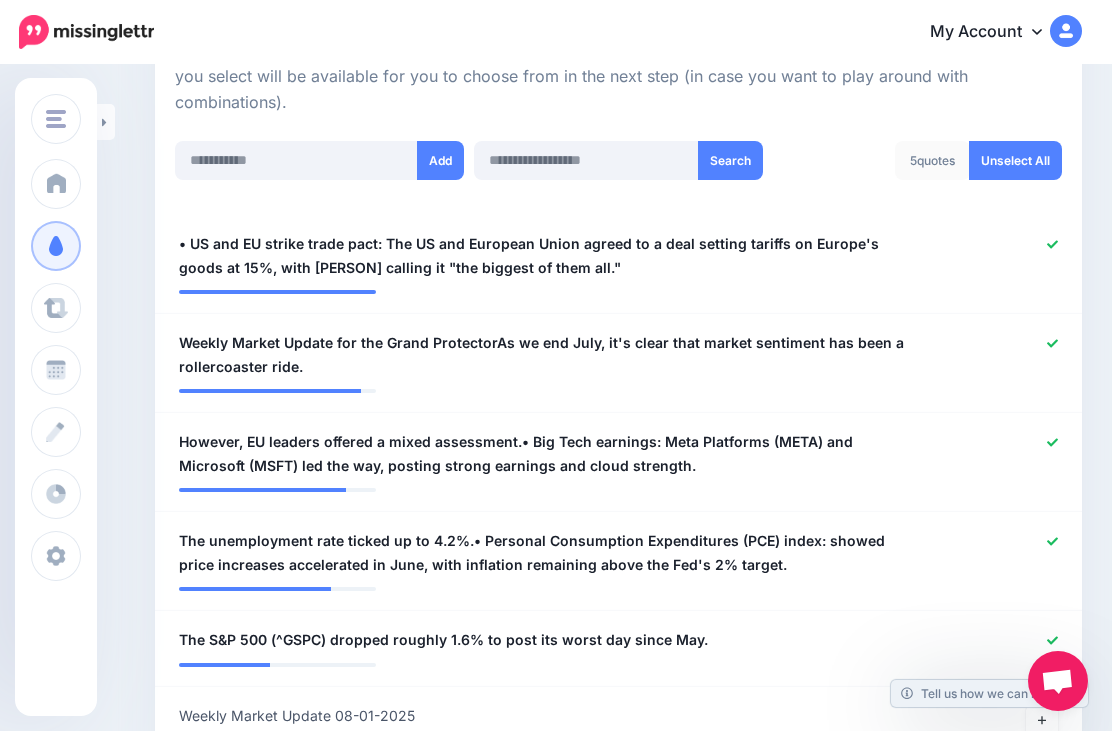 click on "• US and EU strike trade pact: The US and European Union agreed to a deal setting tariffs on Europe's goods at 15%, with [PERSON] calling it "the biggest of them all."" at bounding box center [543, 256] 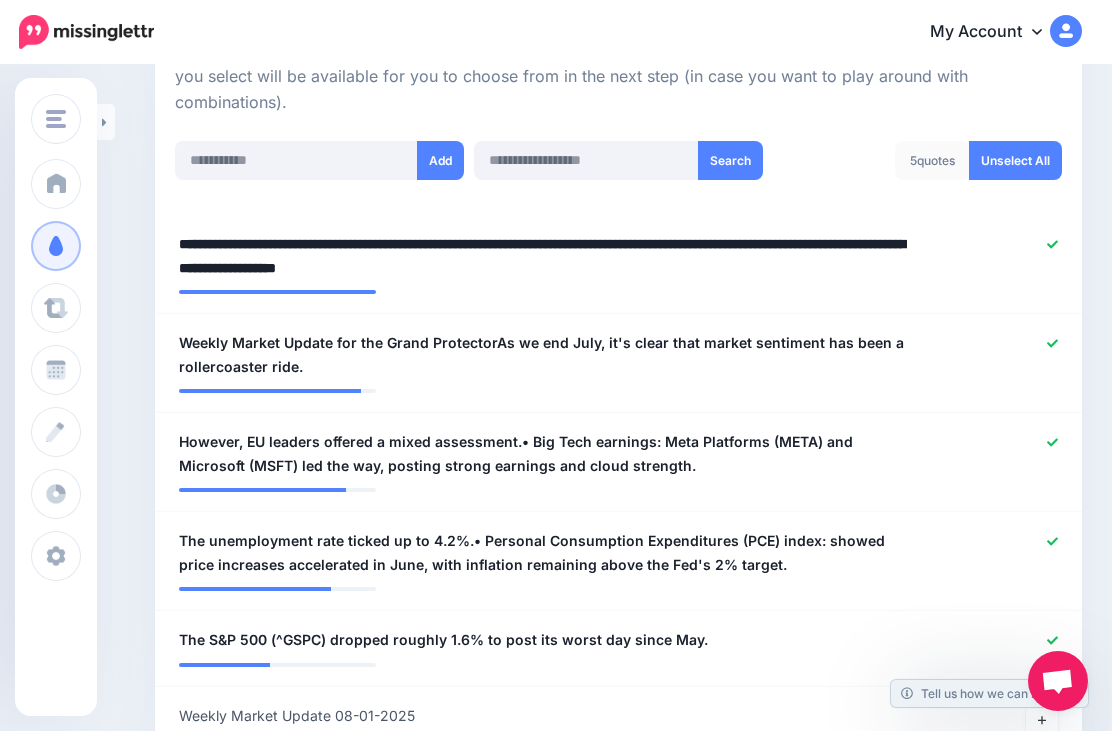 click on "**********" at bounding box center (543, 256) 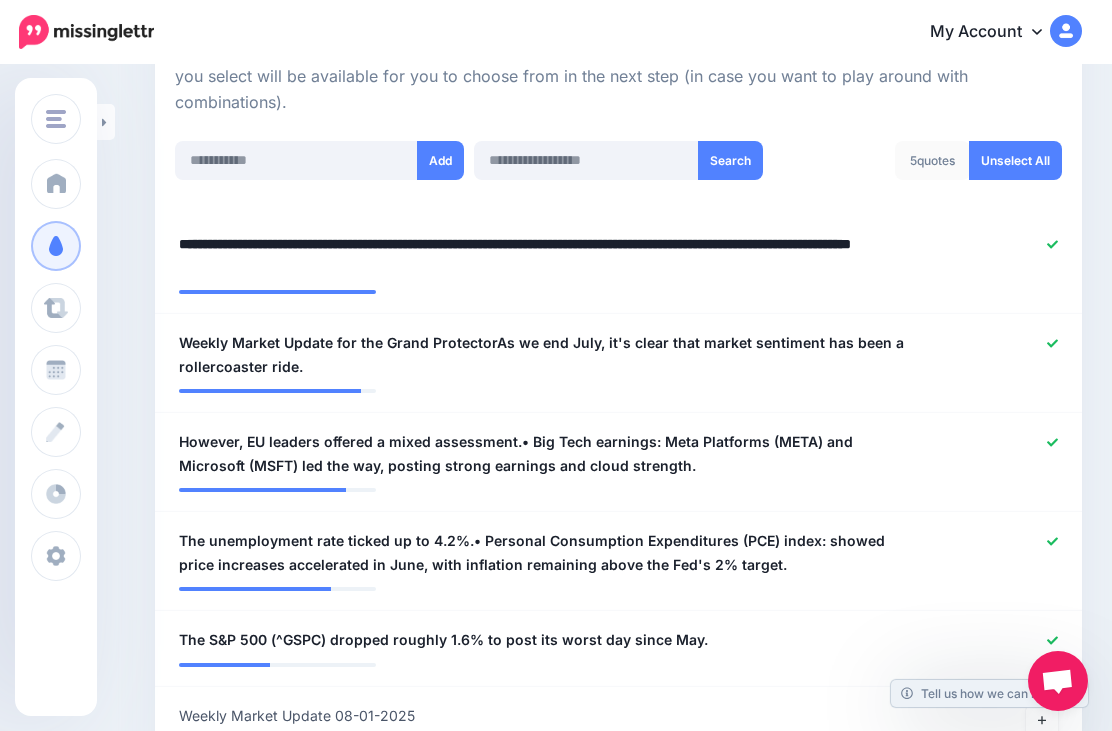 type on "**********" 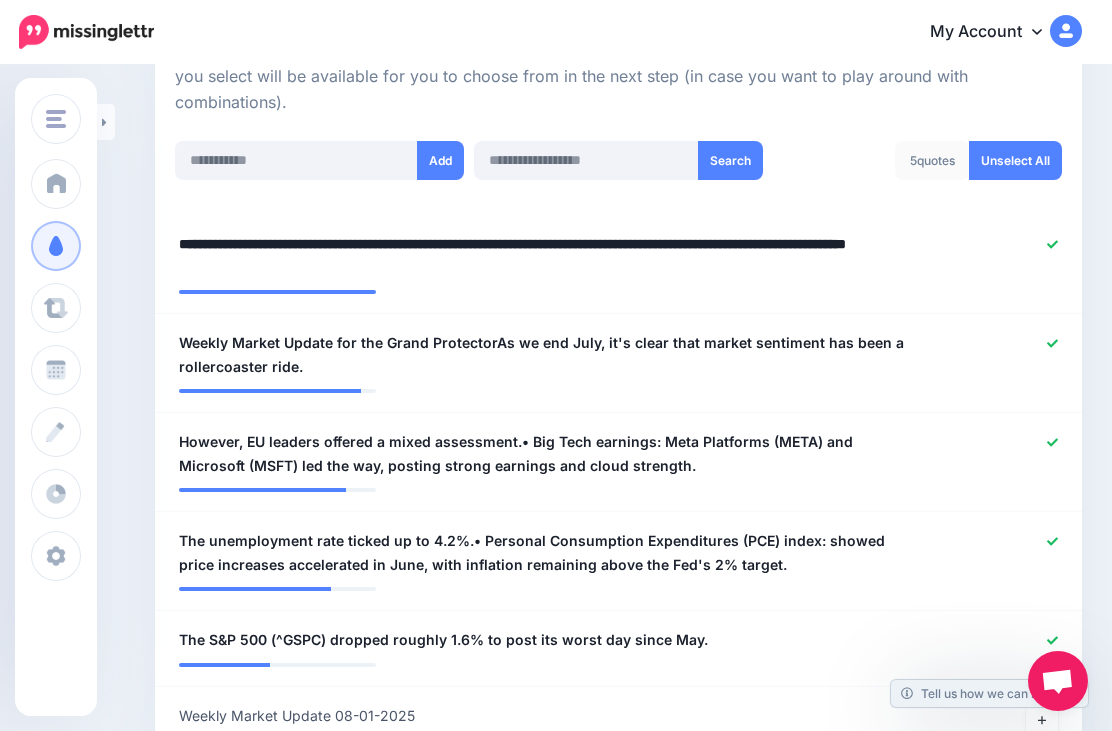 click on "Weekly Market Update for the Grand ProtectorAs we end July, it's clear that market sentiment has been a rollercoaster ride." at bounding box center (543, 355) 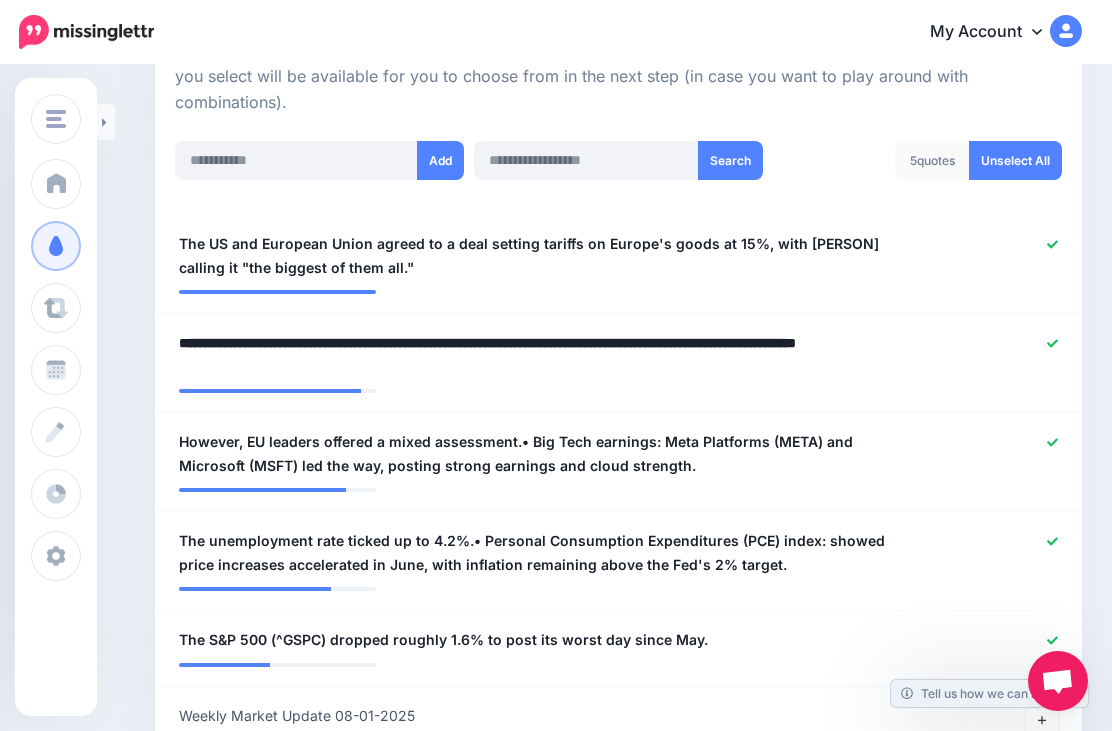 click on "**********" at bounding box center (543, 355) 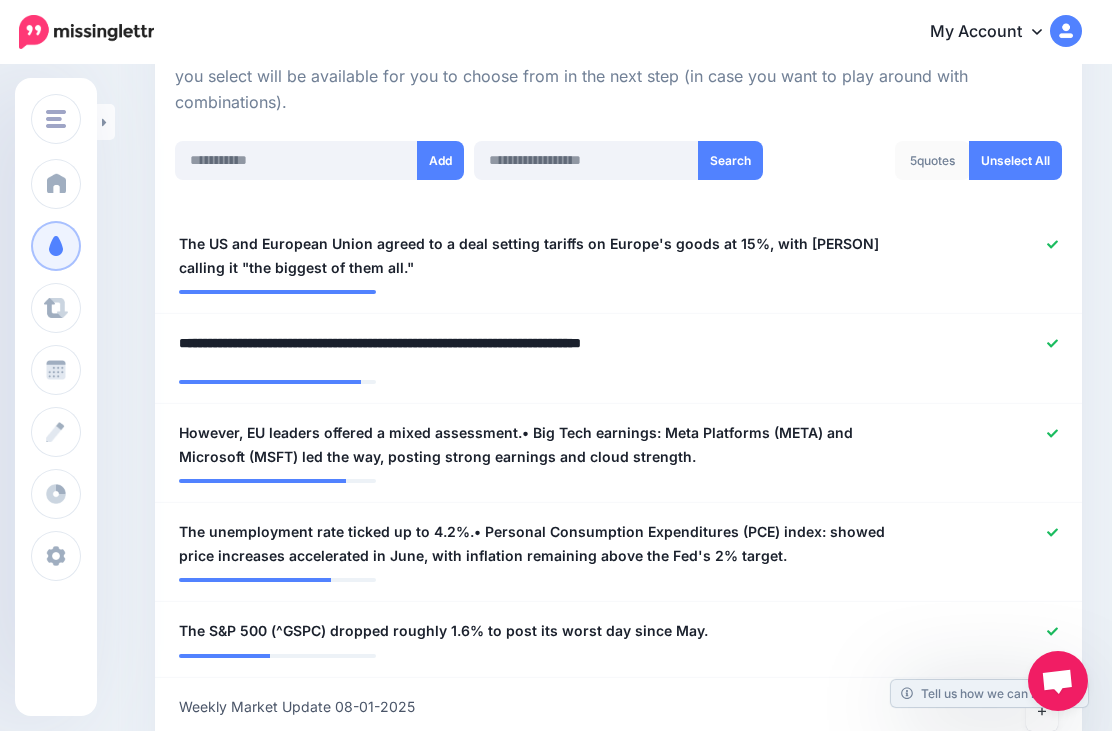 type on "**********" 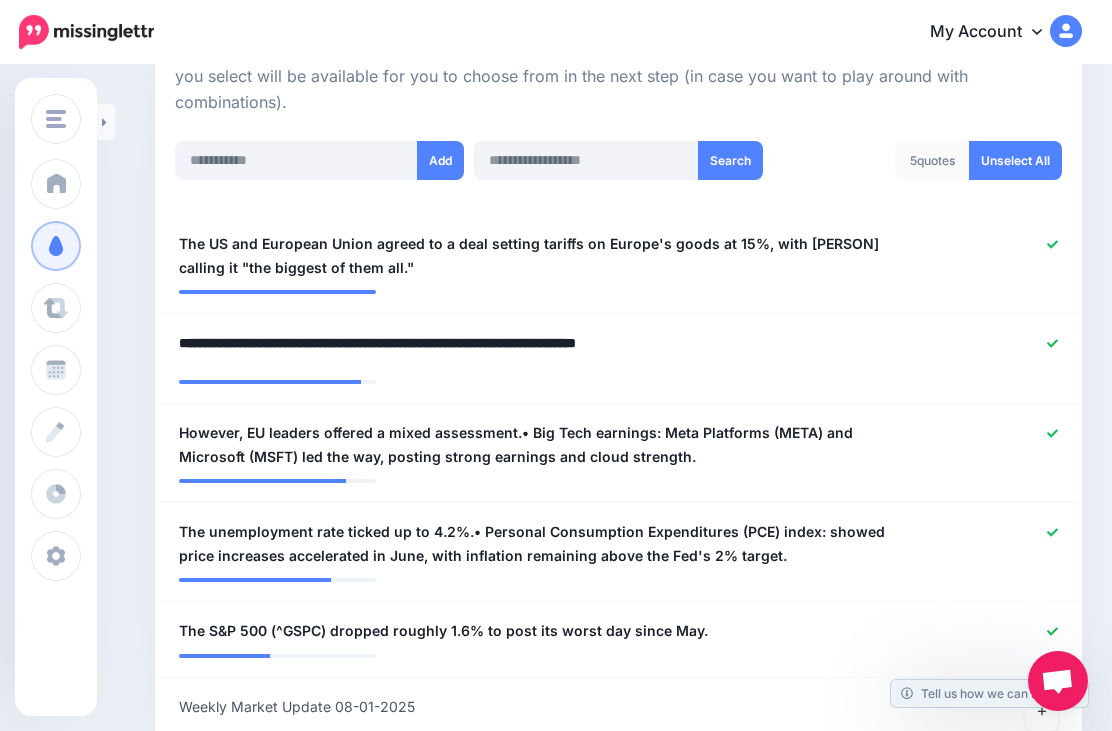 click at bounding box center (998, 445) 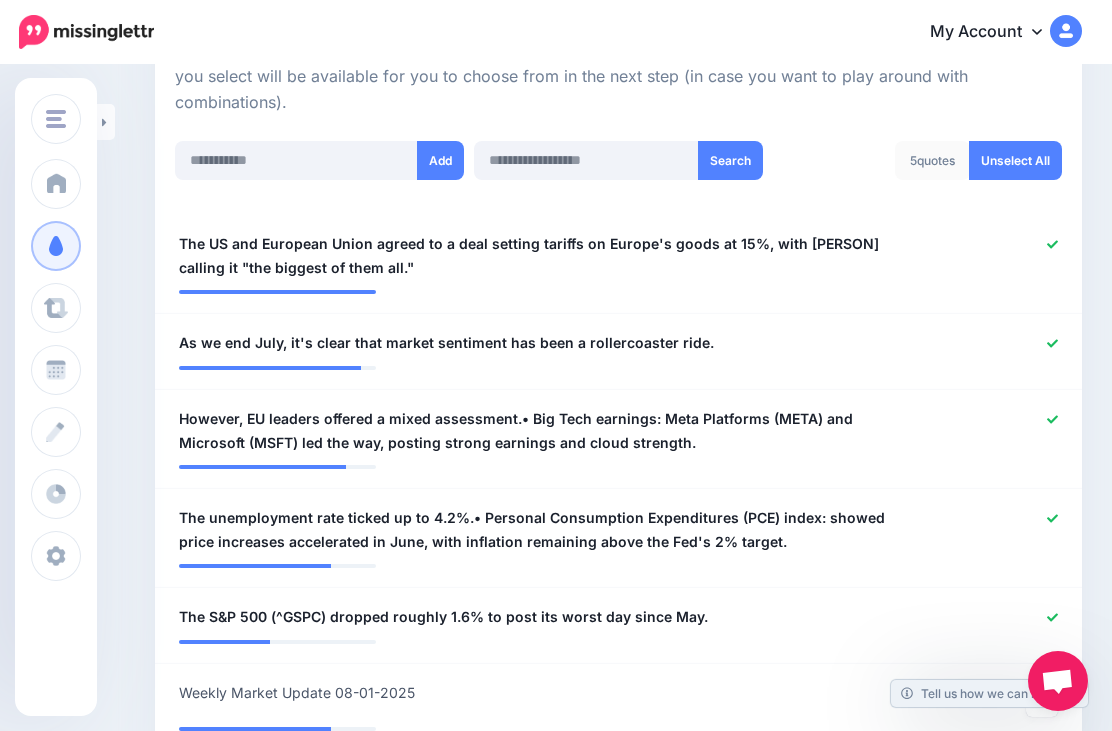 click at bounding box center [998, 431] 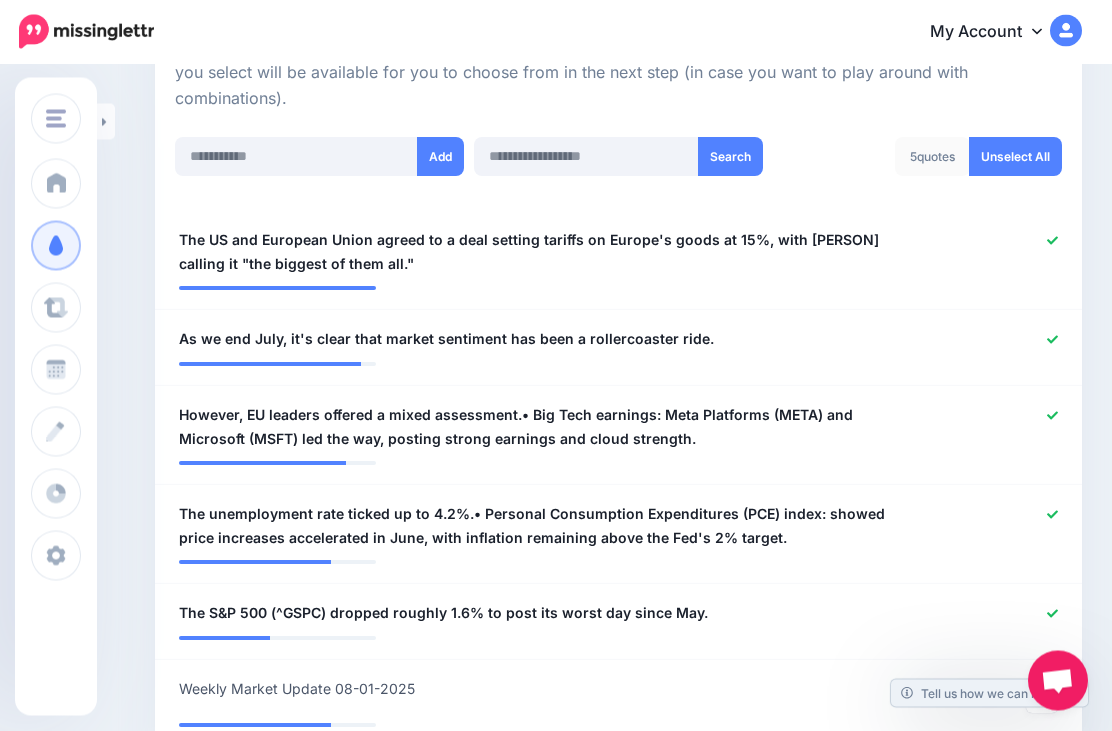 click 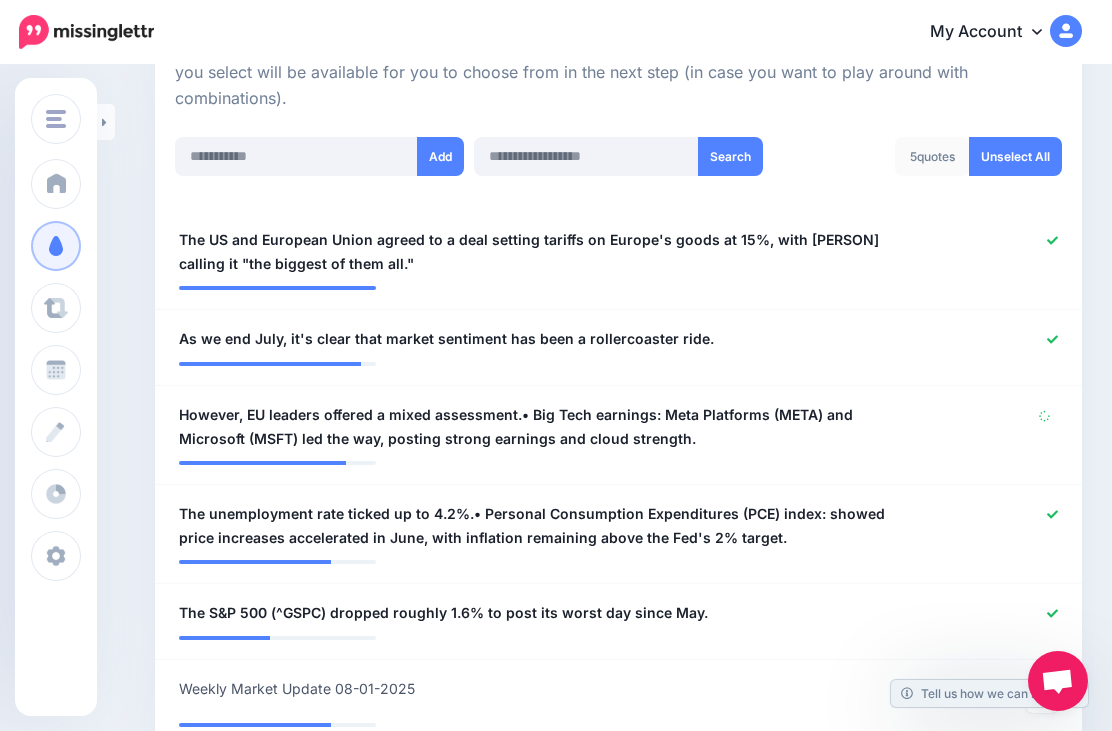 click at bounding box center (998, 427) 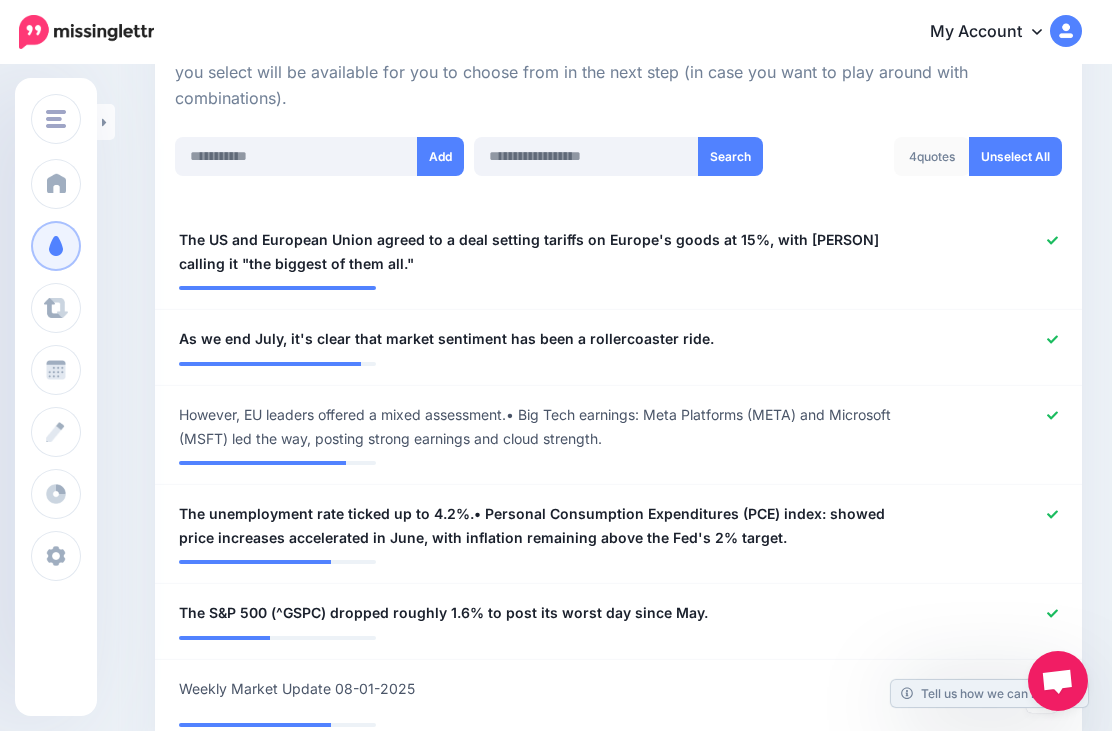 click at bounding box center [1052, 416] 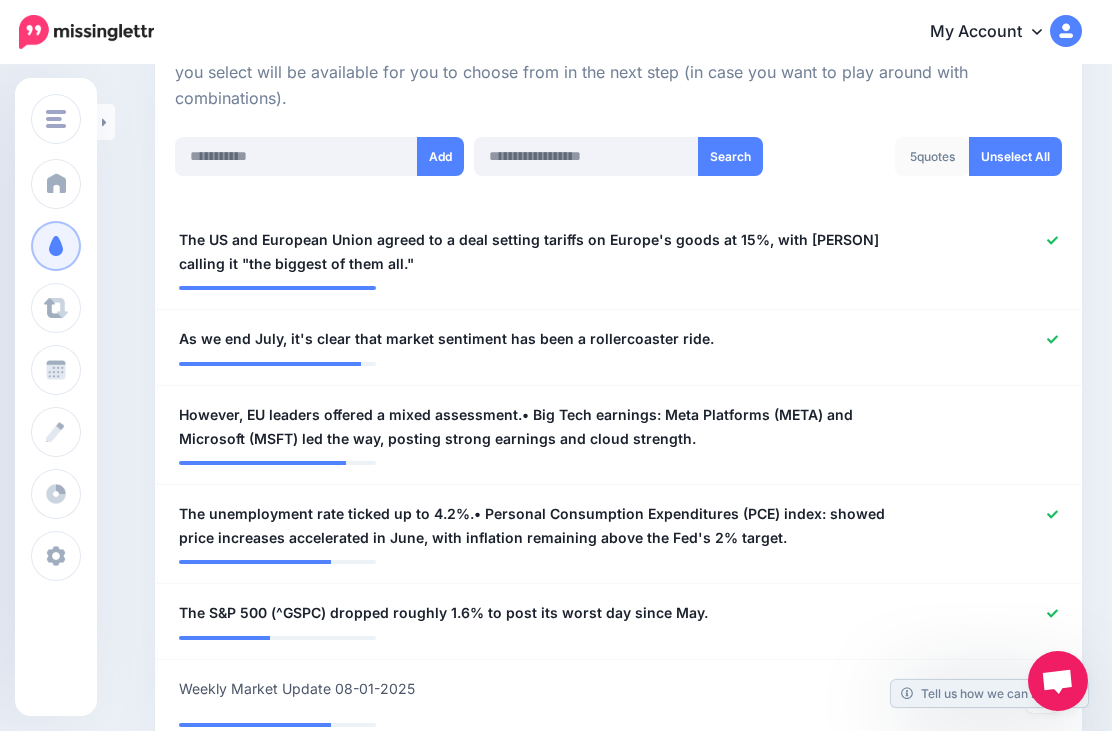 click at bounding box center [1052, 515] 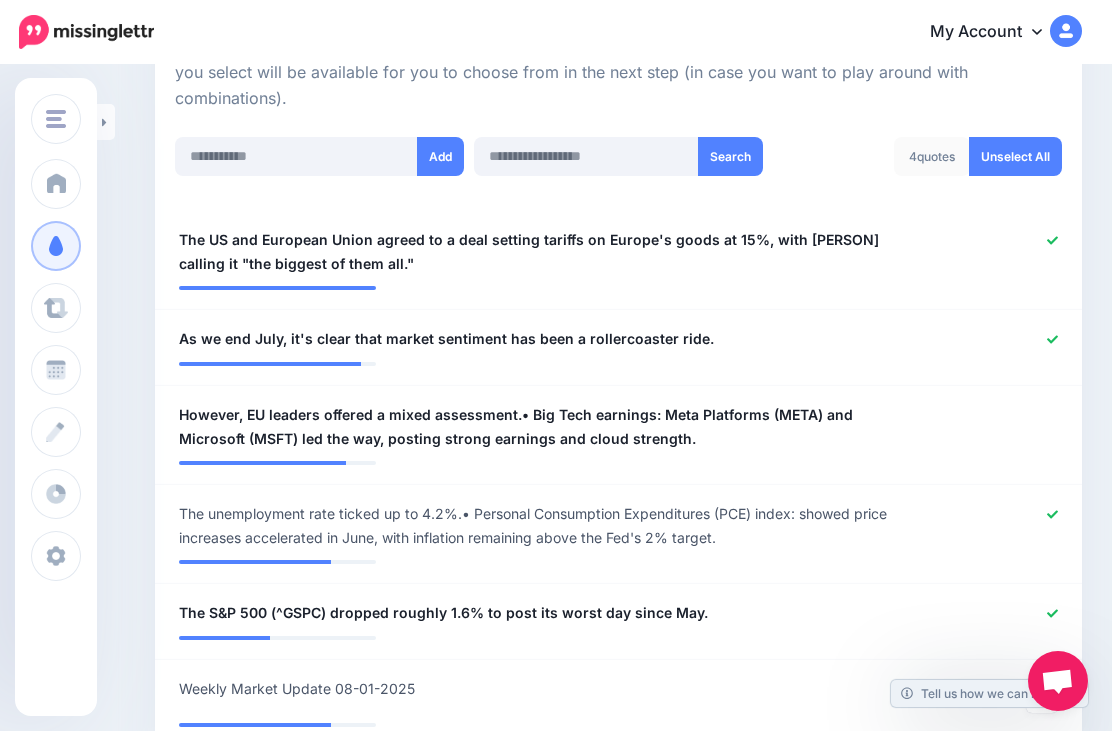 click 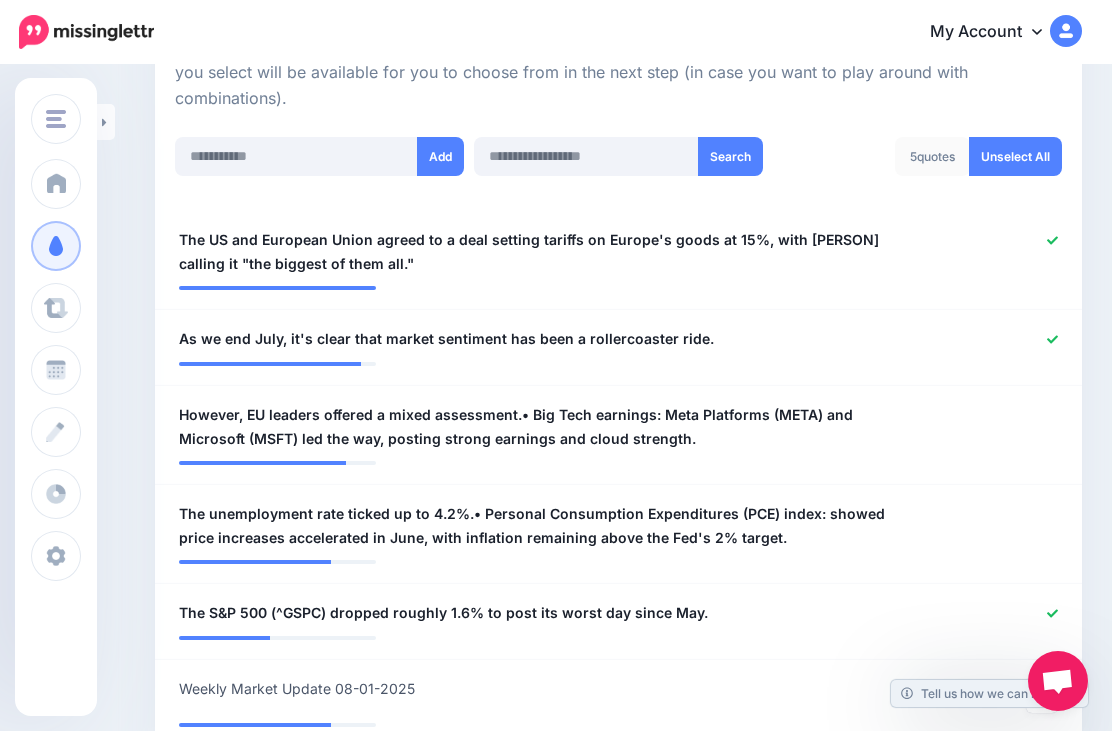 click at bounding box center [998, 526] 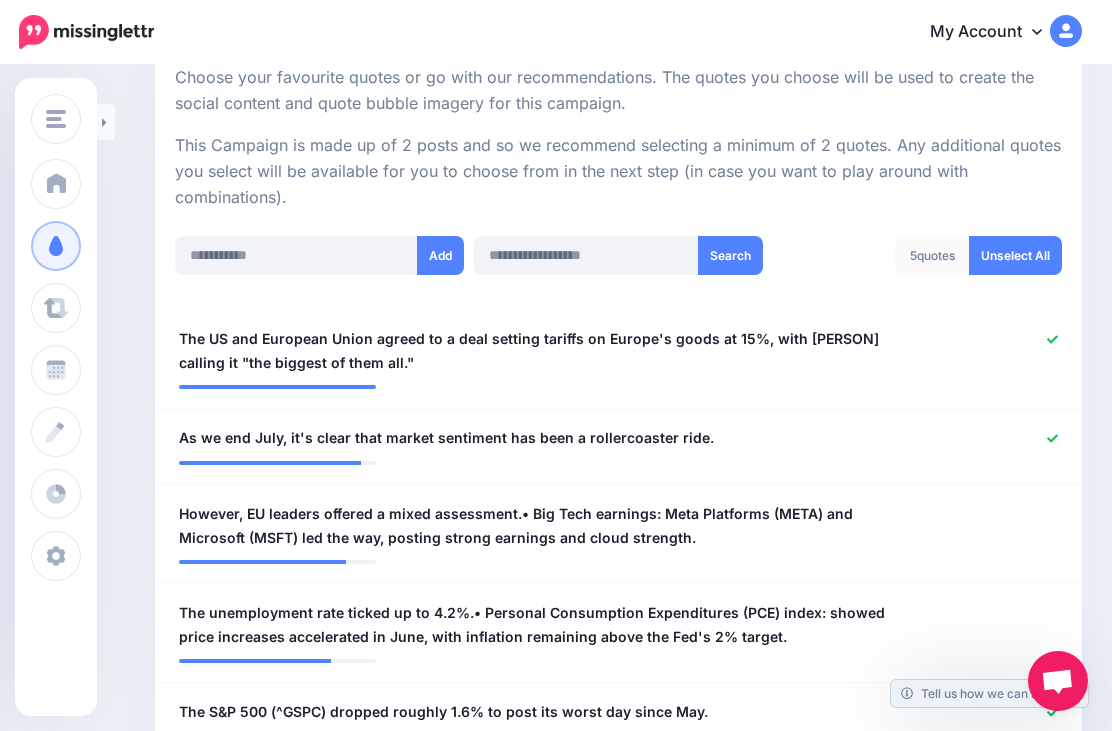 scroll, scrollTop: 564, scrollLeft: 0, axis: vertical 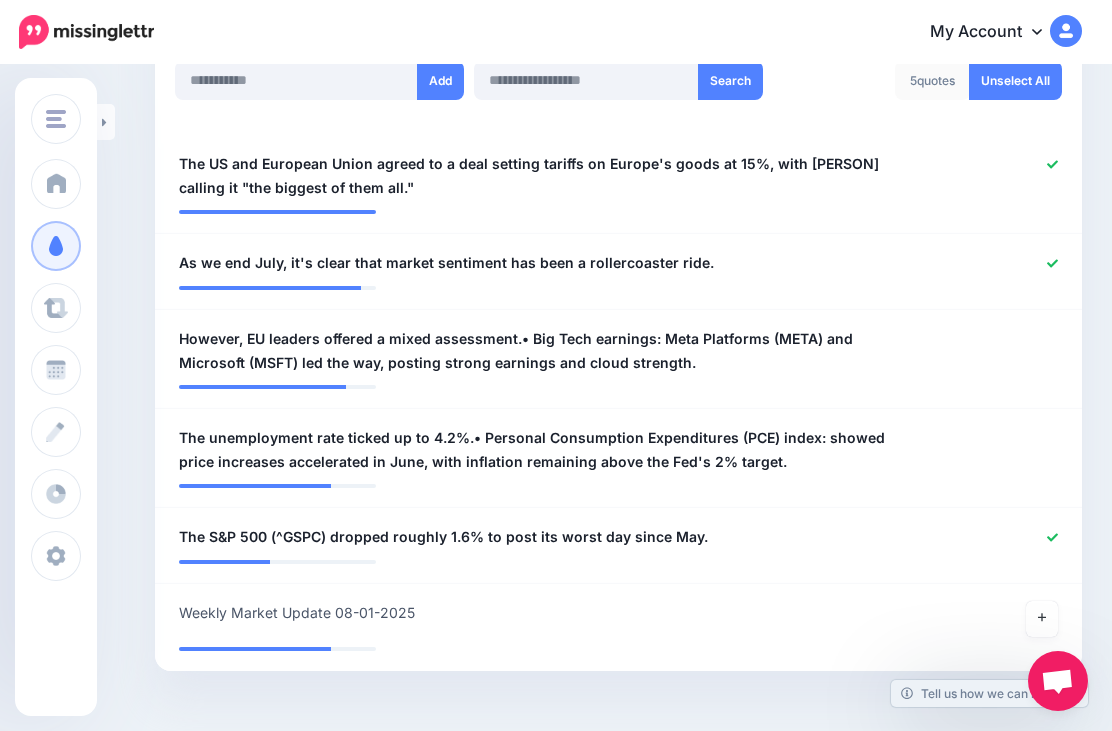 click 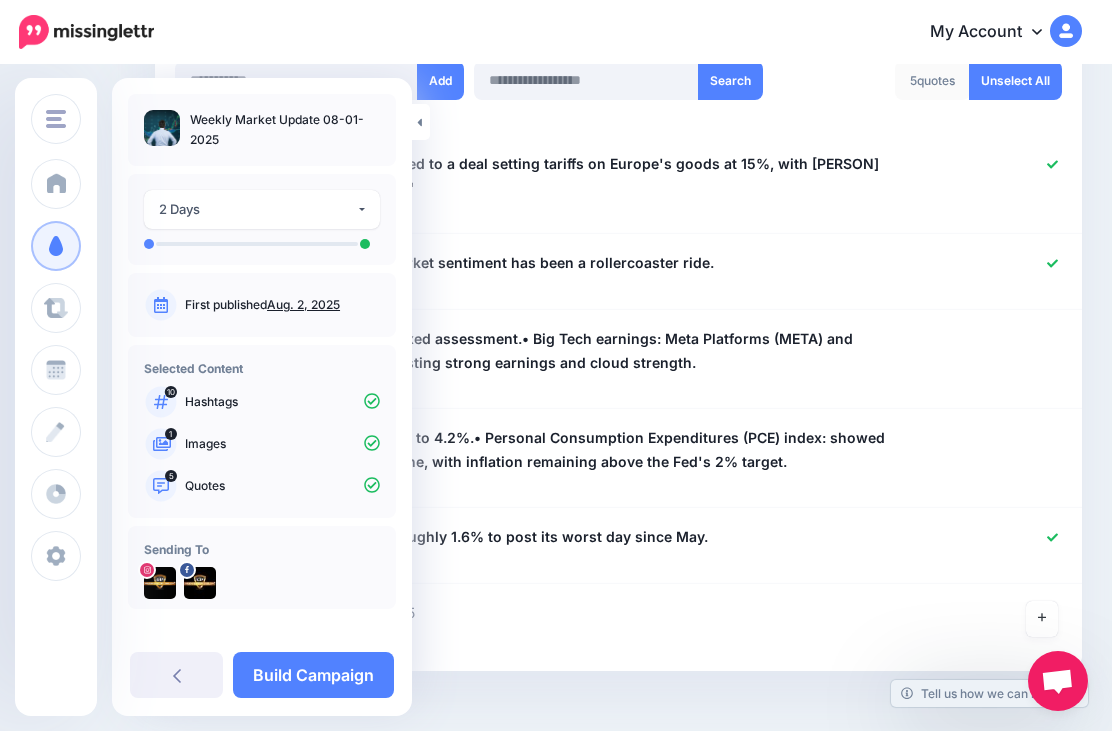 click on "Build Campaign" at bounding box center [313, 675] 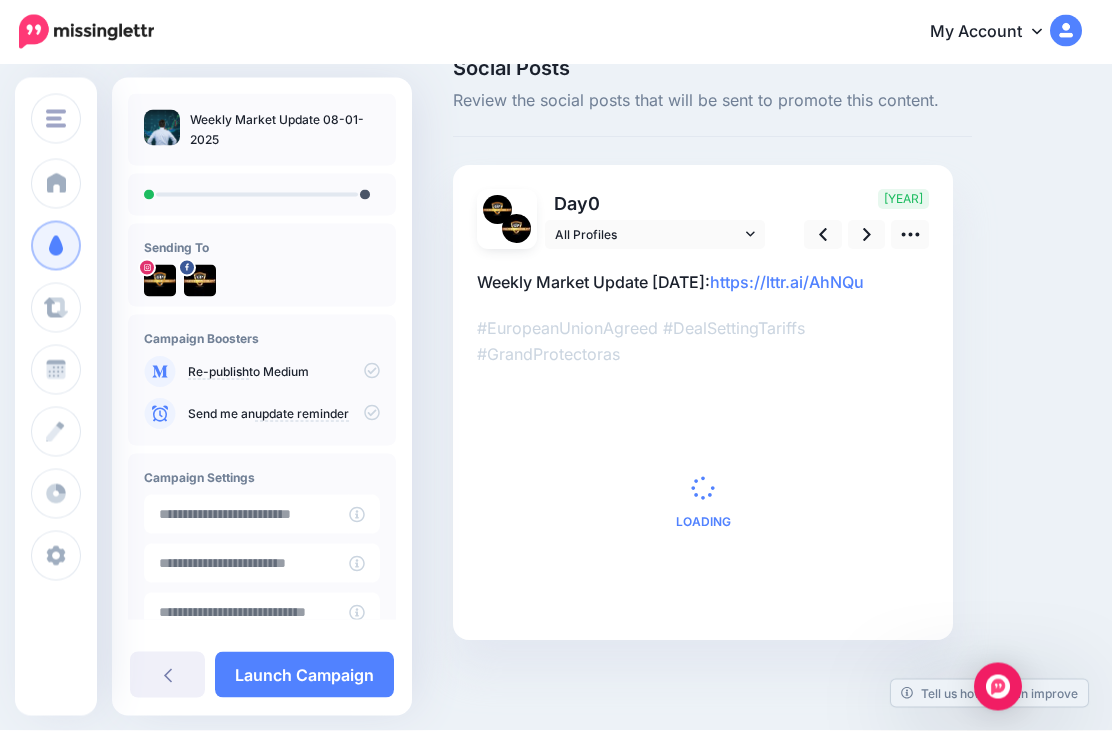 scroll, scrollTop: 64, scrollLeft: 0, axis: vertical 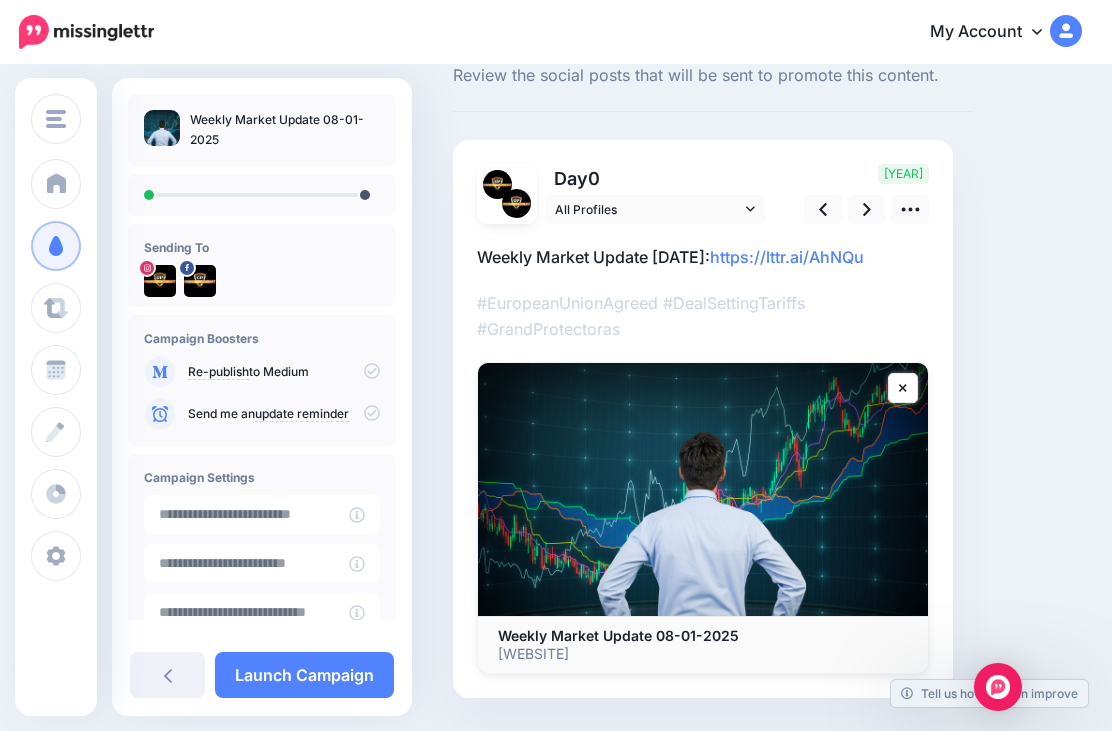click at bounding box center [867, 209] 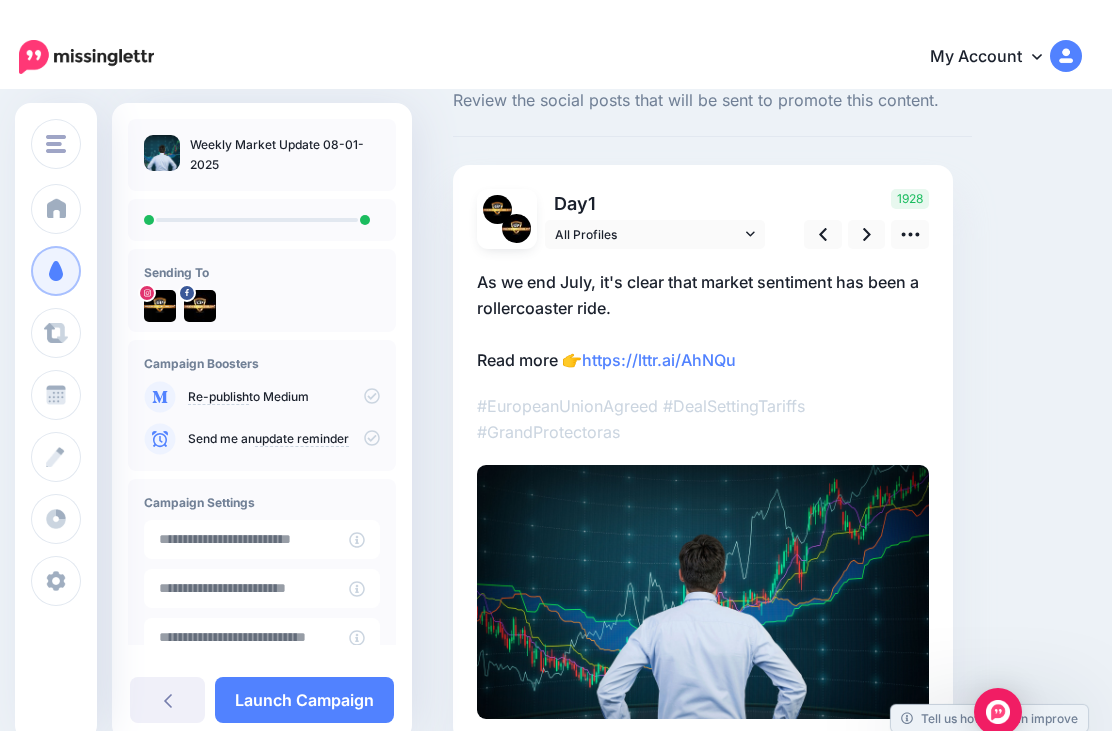 scroll, scrollTop: 38, scrollLeft: 0, axis: vertical 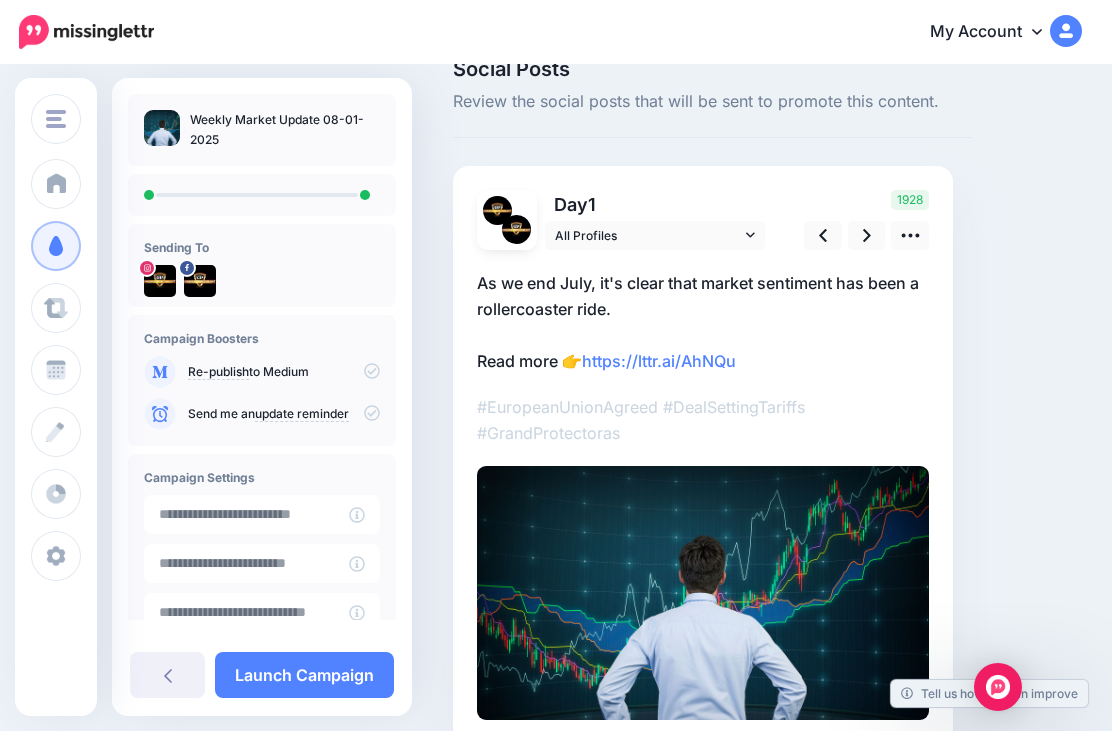 click 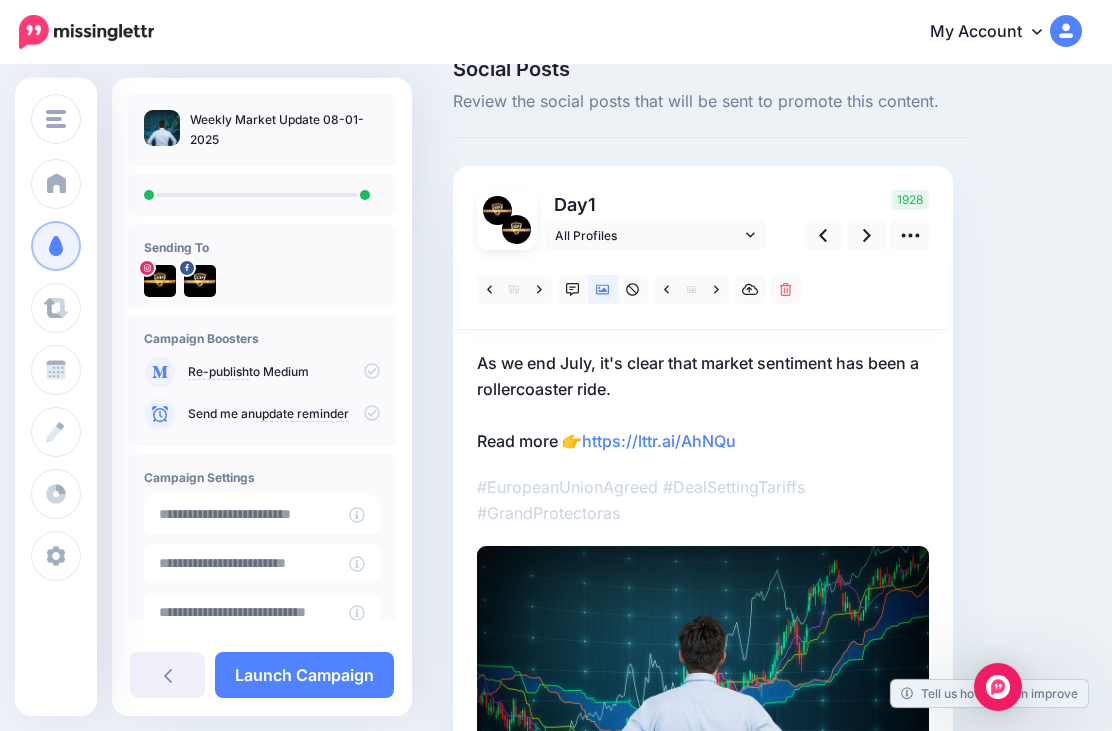 click 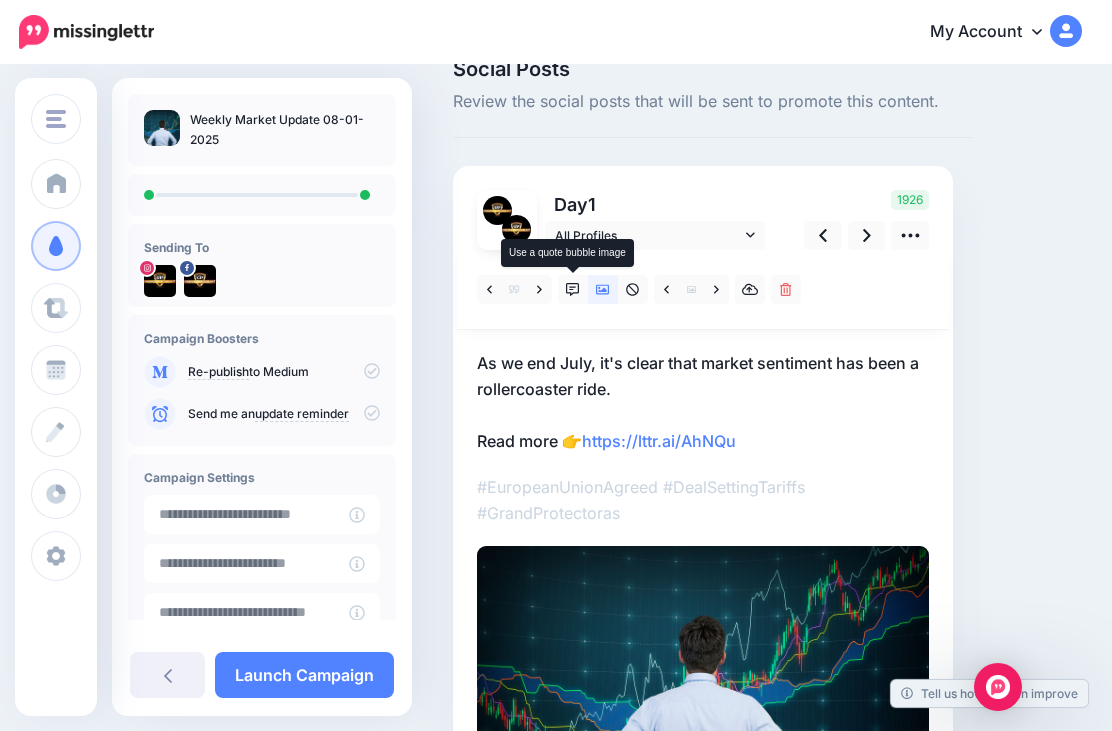 click 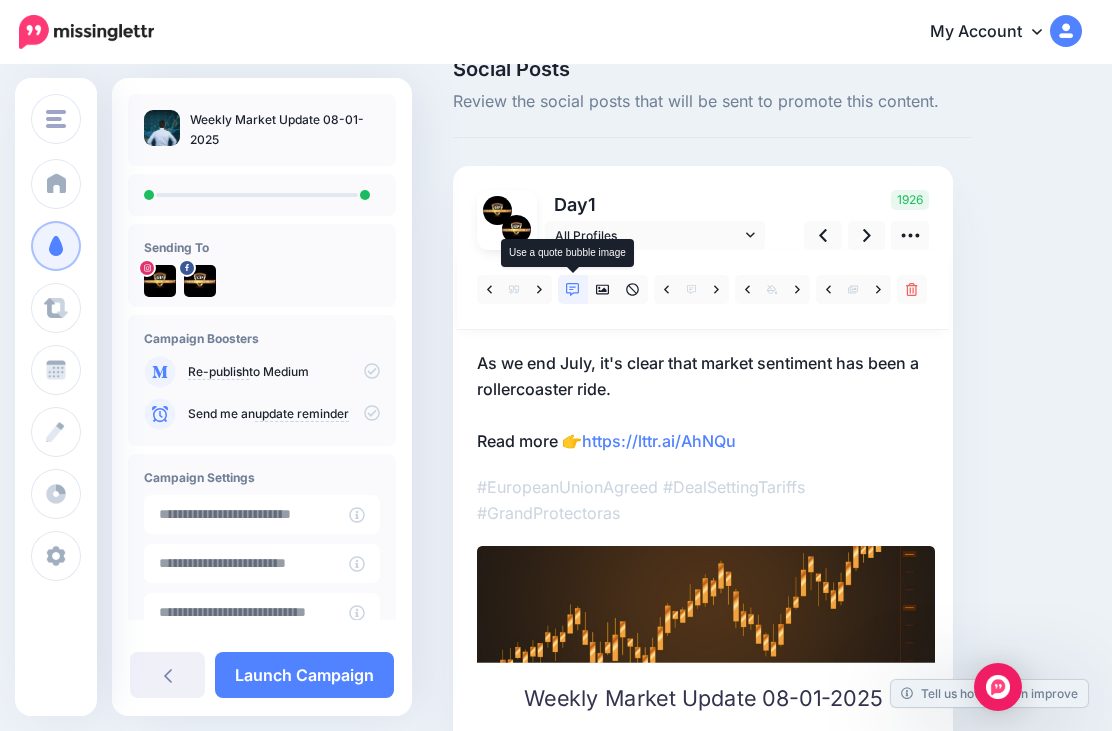 click on "Launch Campaign" at bounding box center [304, 675] 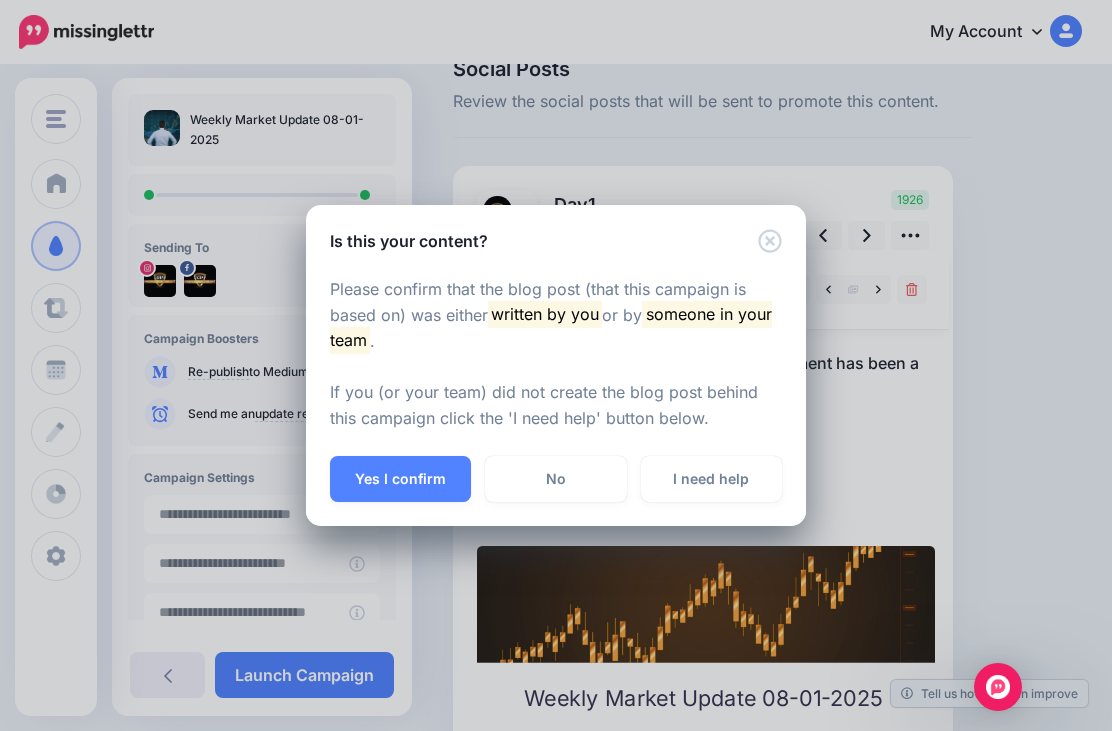 click on "Yes I confirm" at bounding box center (400, 479) 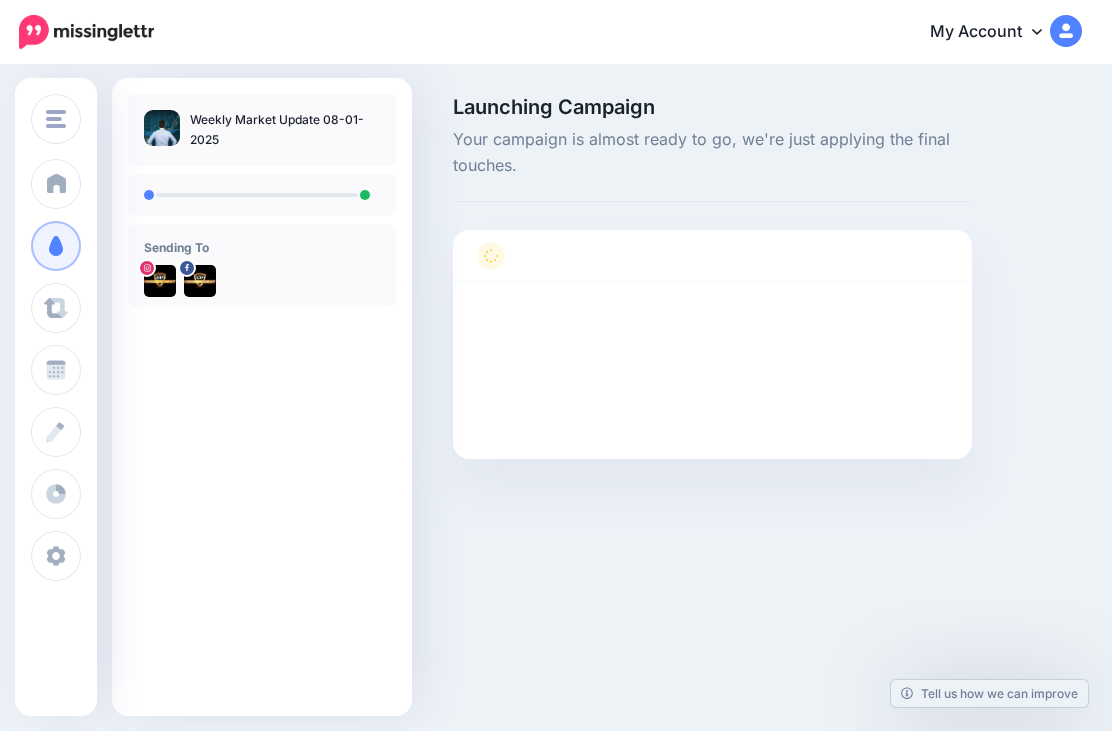 scroll, scrollTop: 0, scrollLeft: 0, axis: both 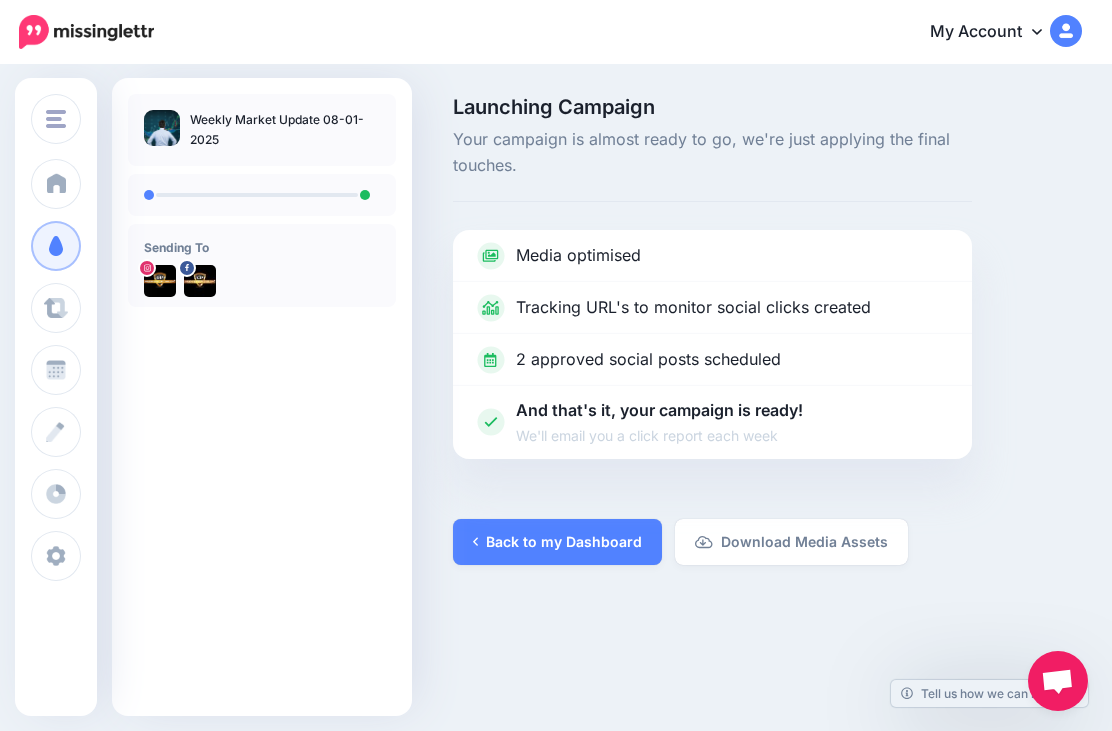 click on "Back to my Dashboard" at bounding box center [557, 542] 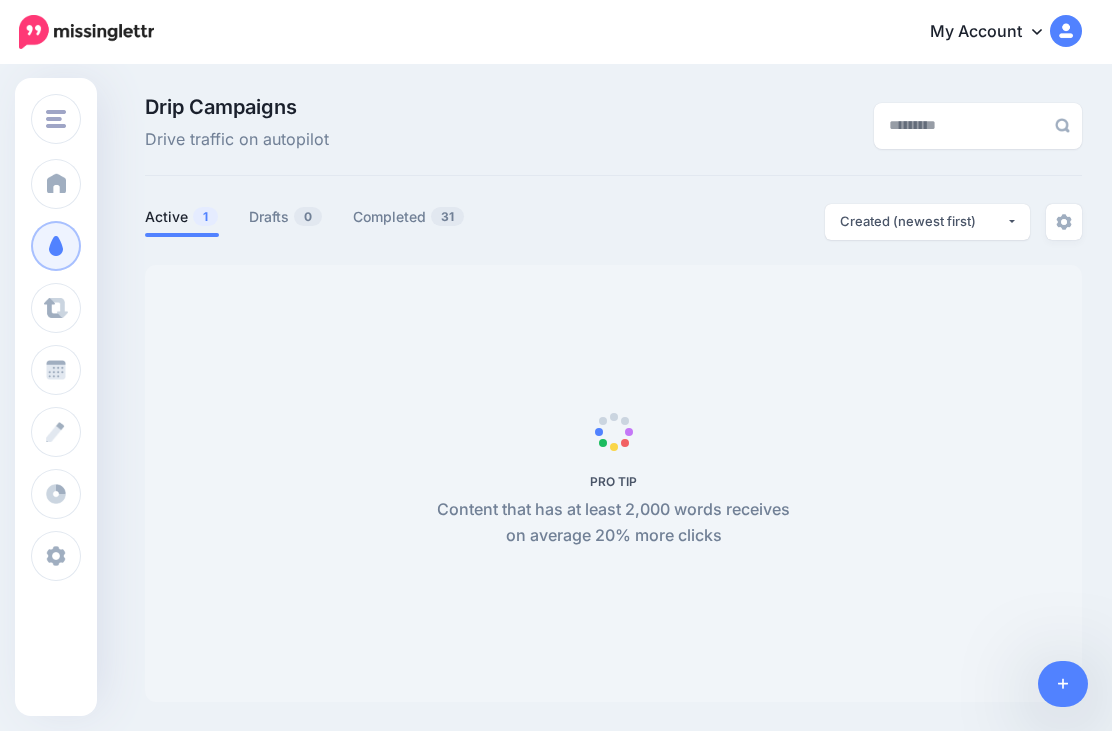 scroll, scrollTop: 0, scrollLeft: 0, axis: both 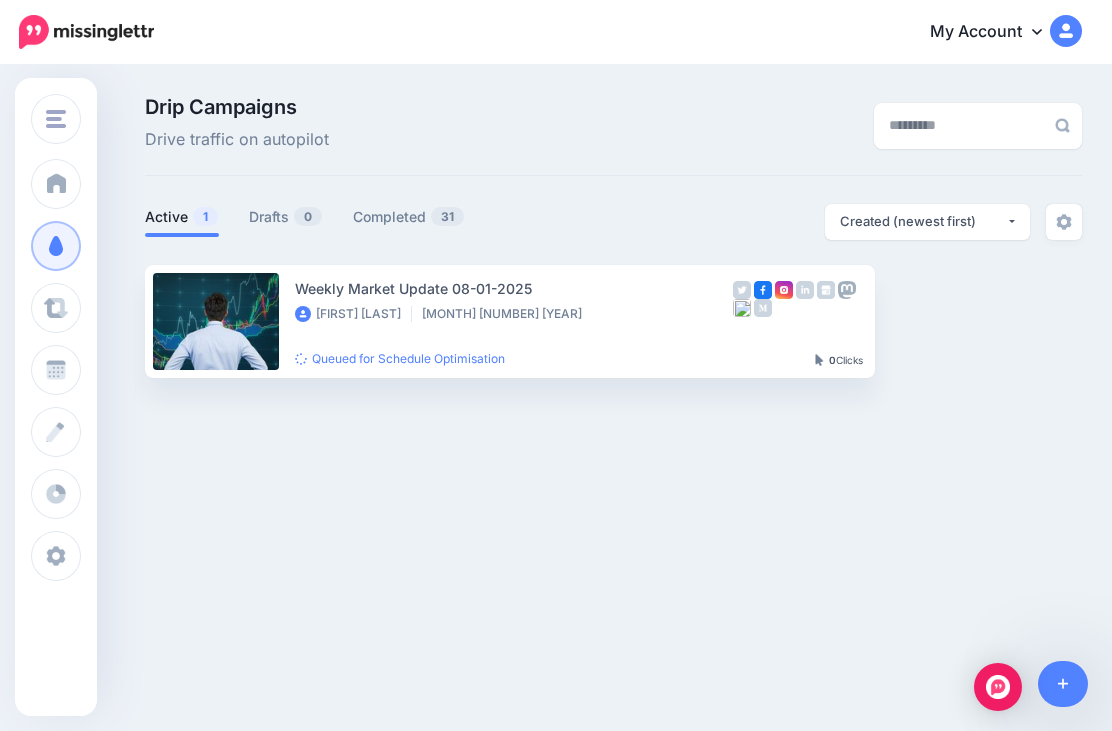 click on "View Campaign" at bounding box center (955, 321) 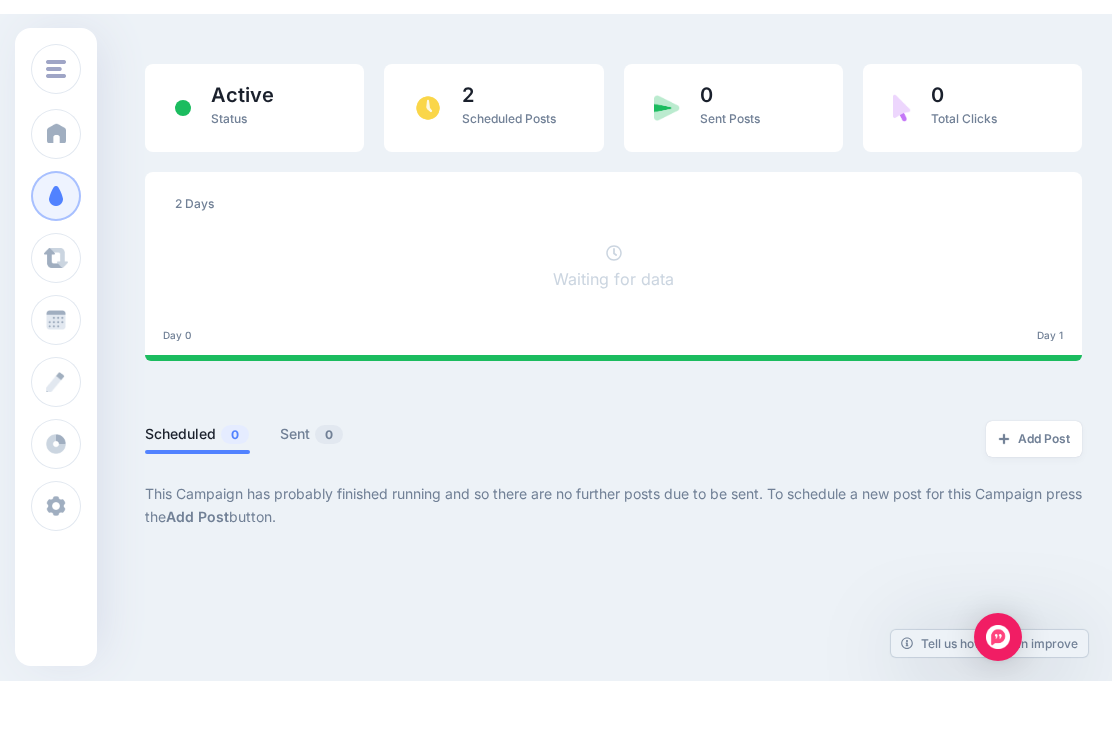scroll, scrollTop: 0, scrollLeft: 0, axis: both 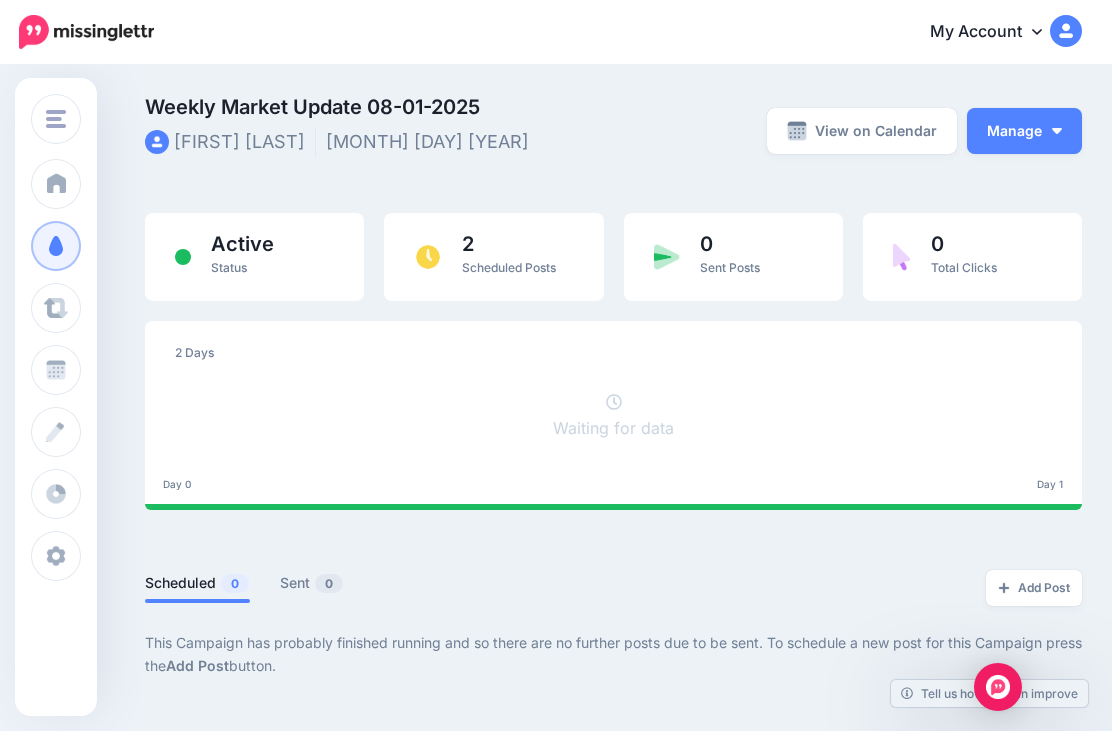 click on "2" at bounding box center [509, 244] 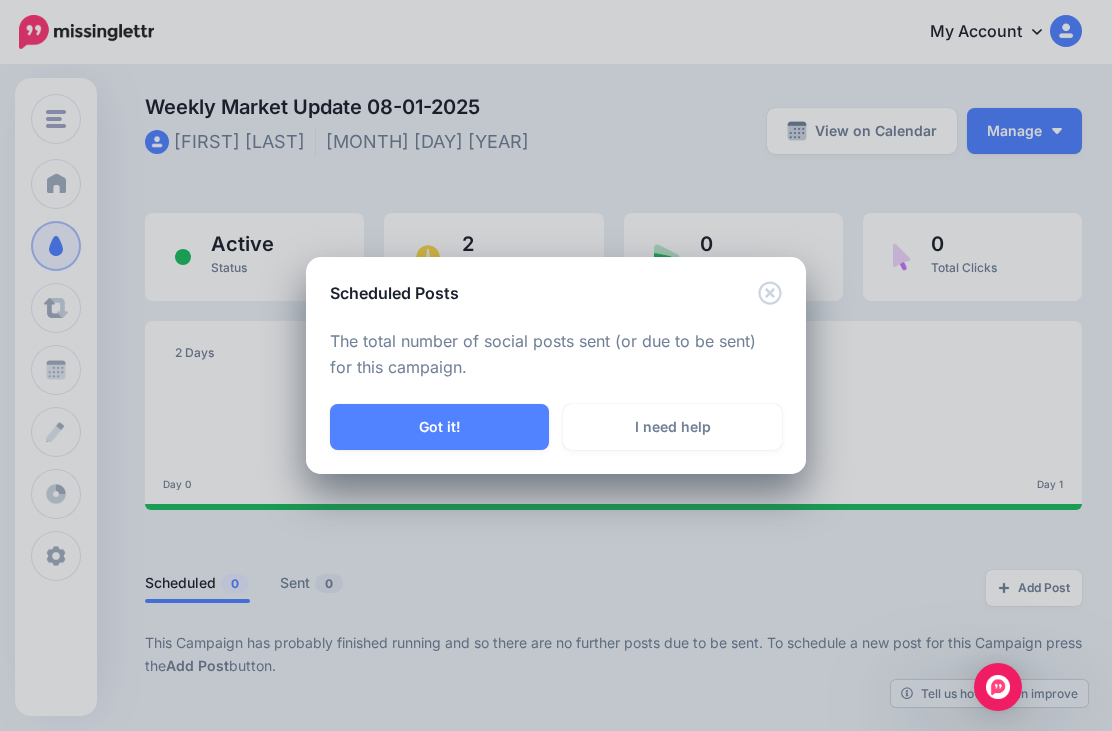click on "Got it!" at bounding box center (439, 427) 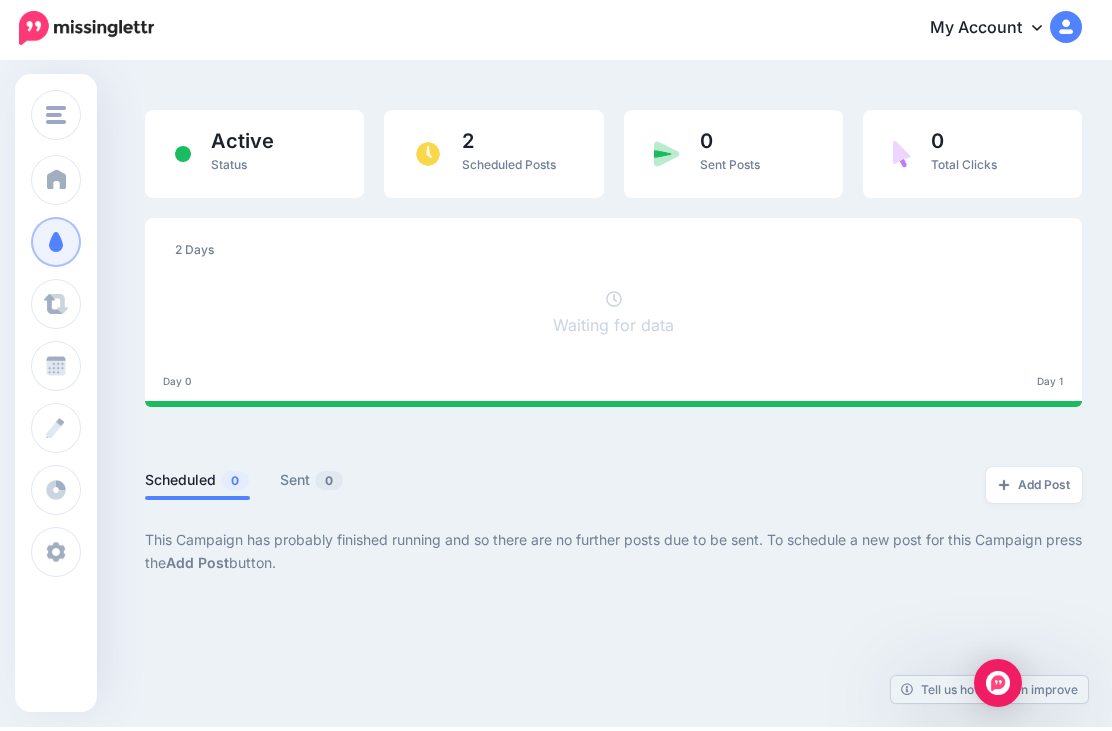 scroll, scrollTop: 0, scrollLeft: 0, axis: both 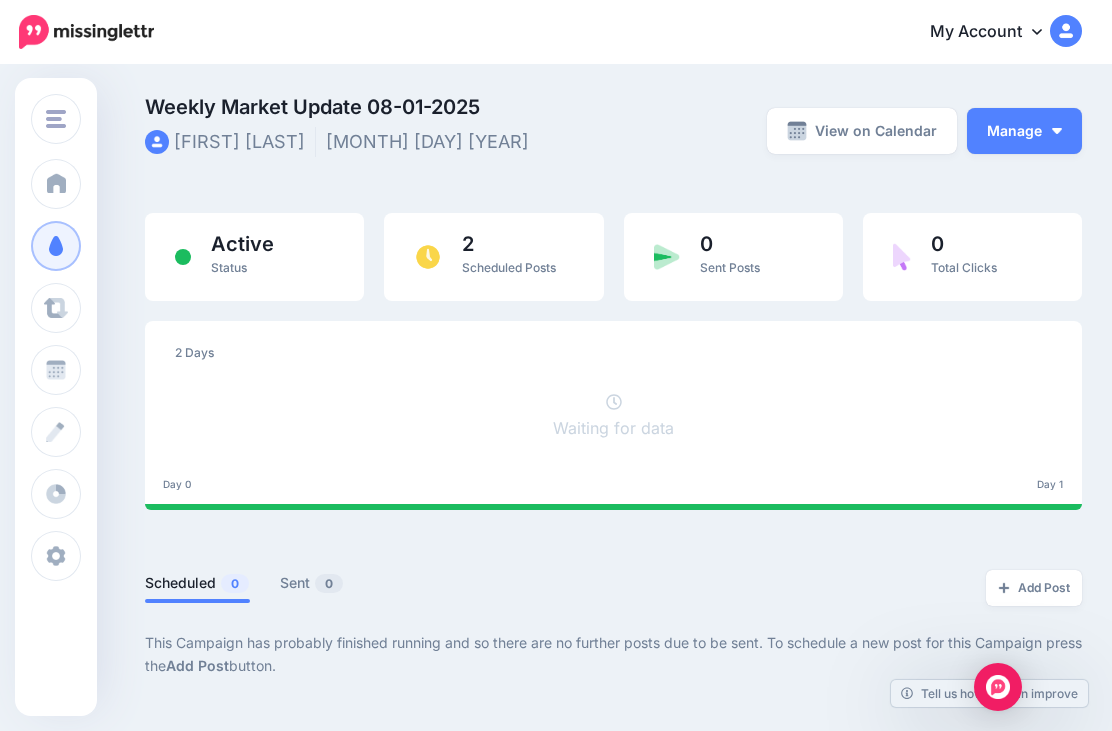 click on "Manage" at bounding box center [1024, 131] 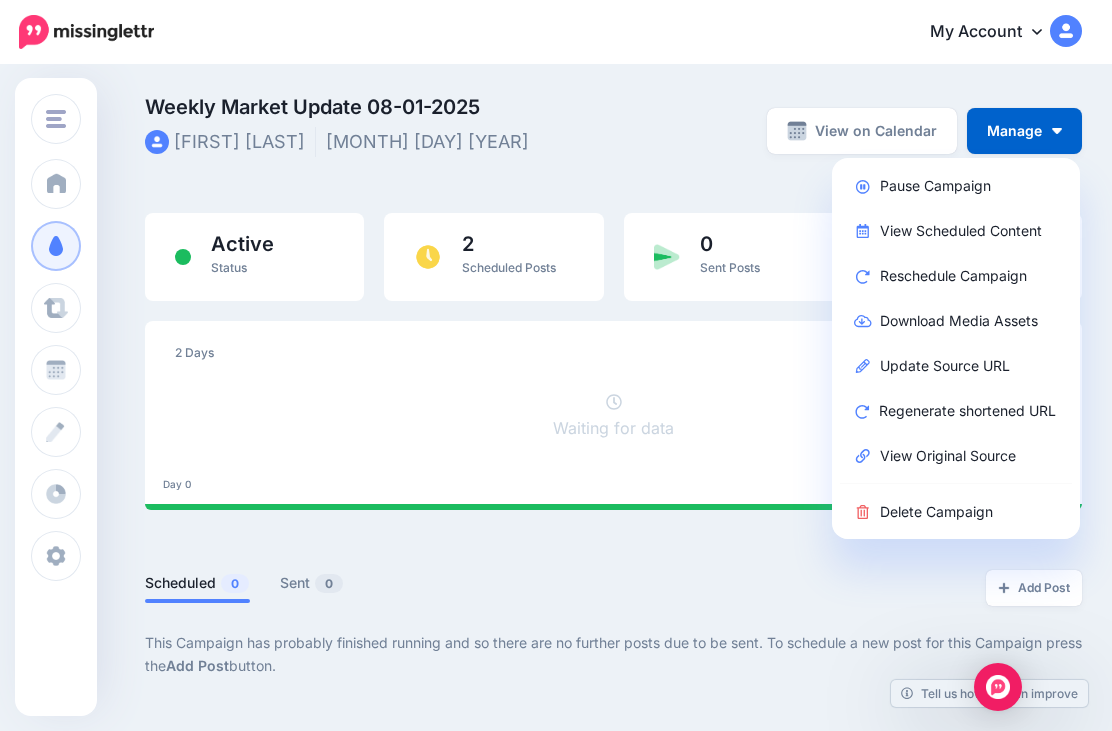 click on "View Scheduled Content" at bounding box center [955, 230] 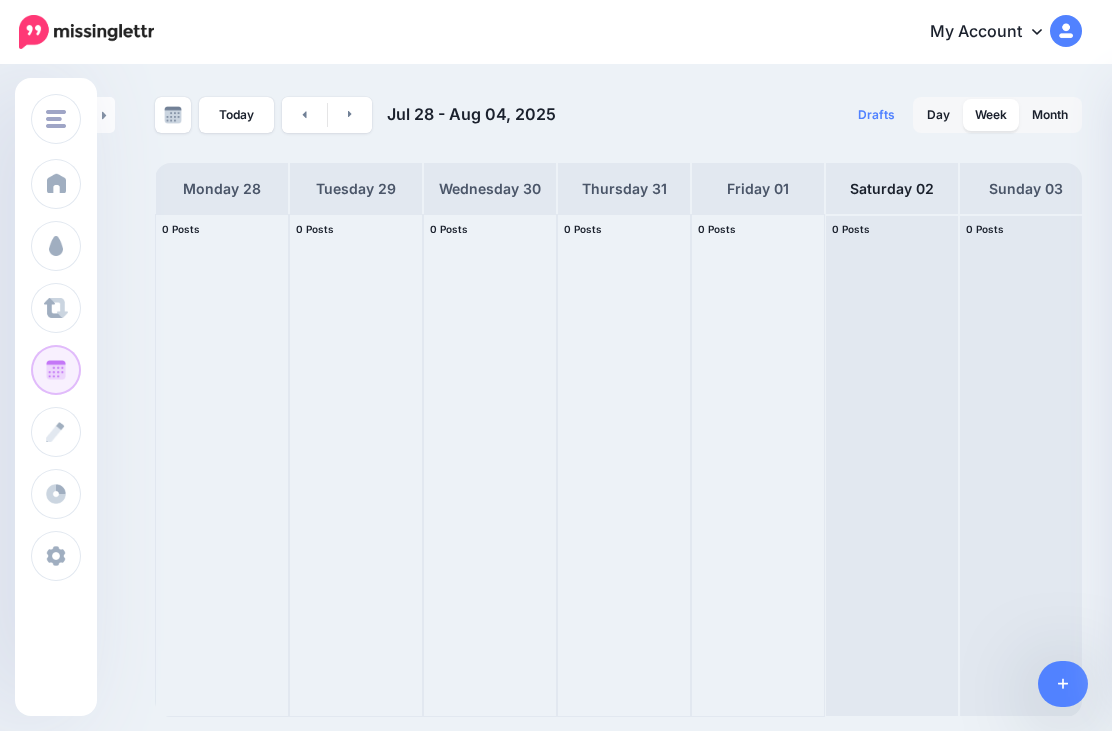 scroll, scrollTop: 0, scrollLeft: 0, axis: both 